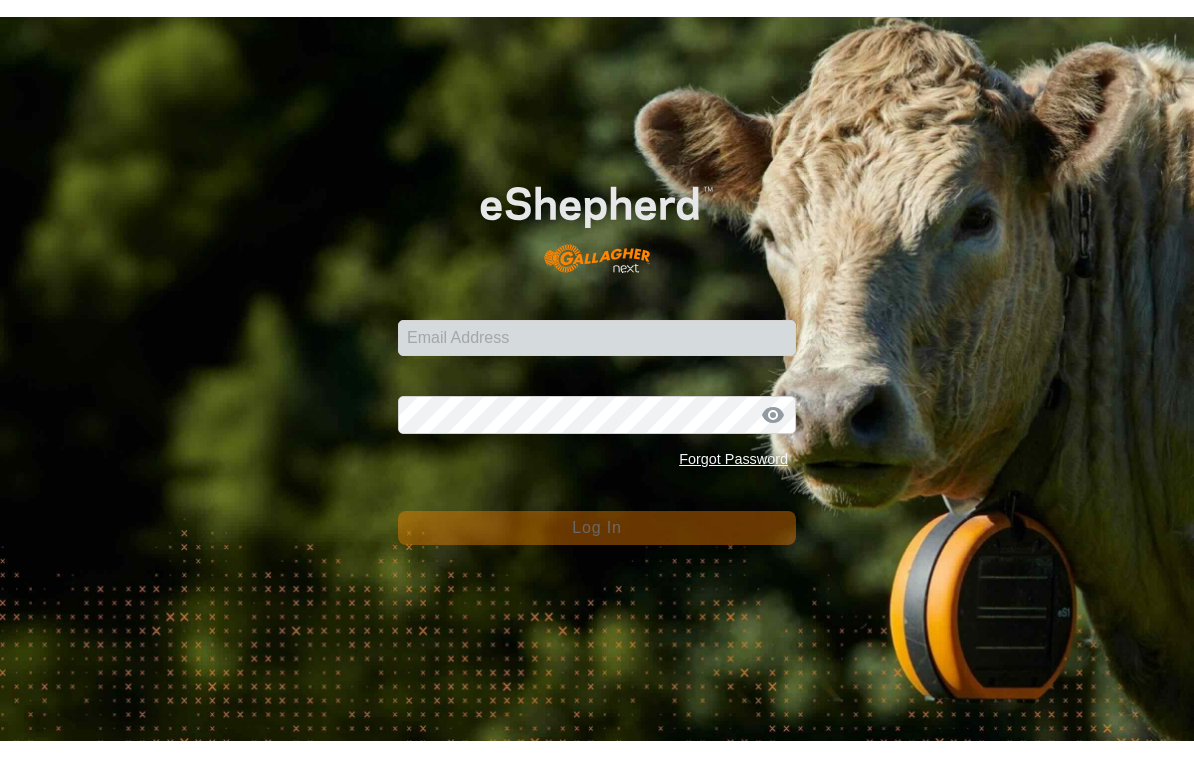 scroll, scrollTop: 0, scrollLeft: 0, axis: both 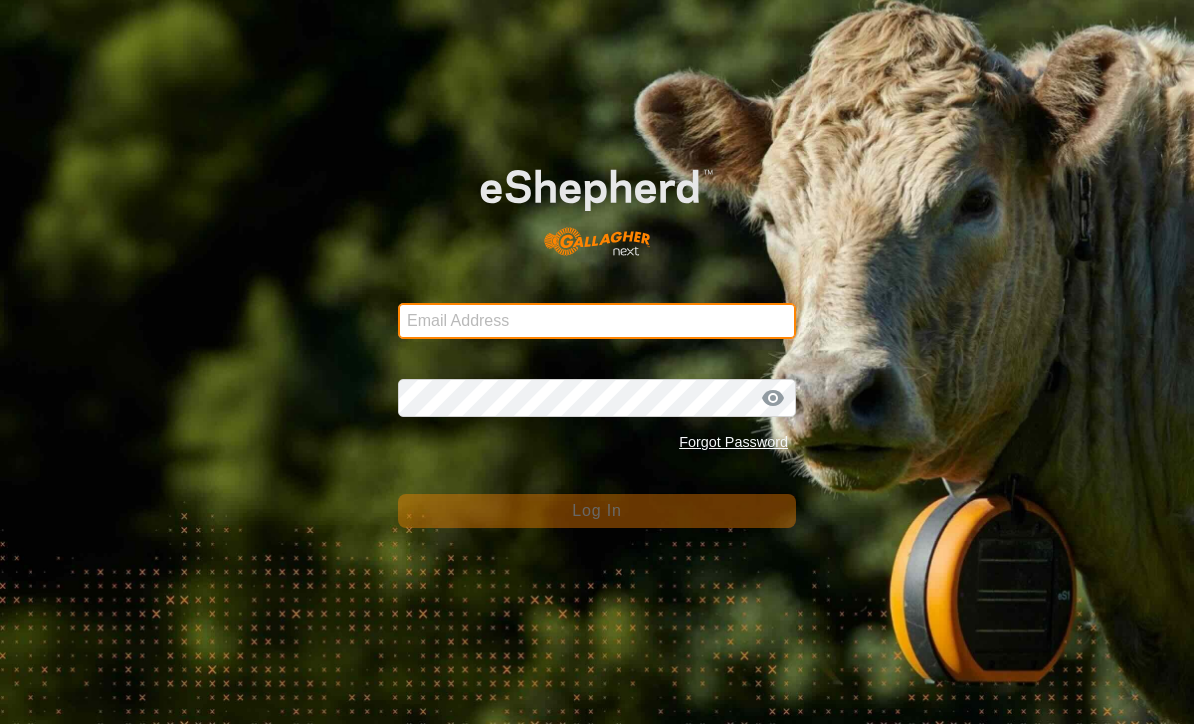 click on "Email Address" at bounding box center [597, 321] 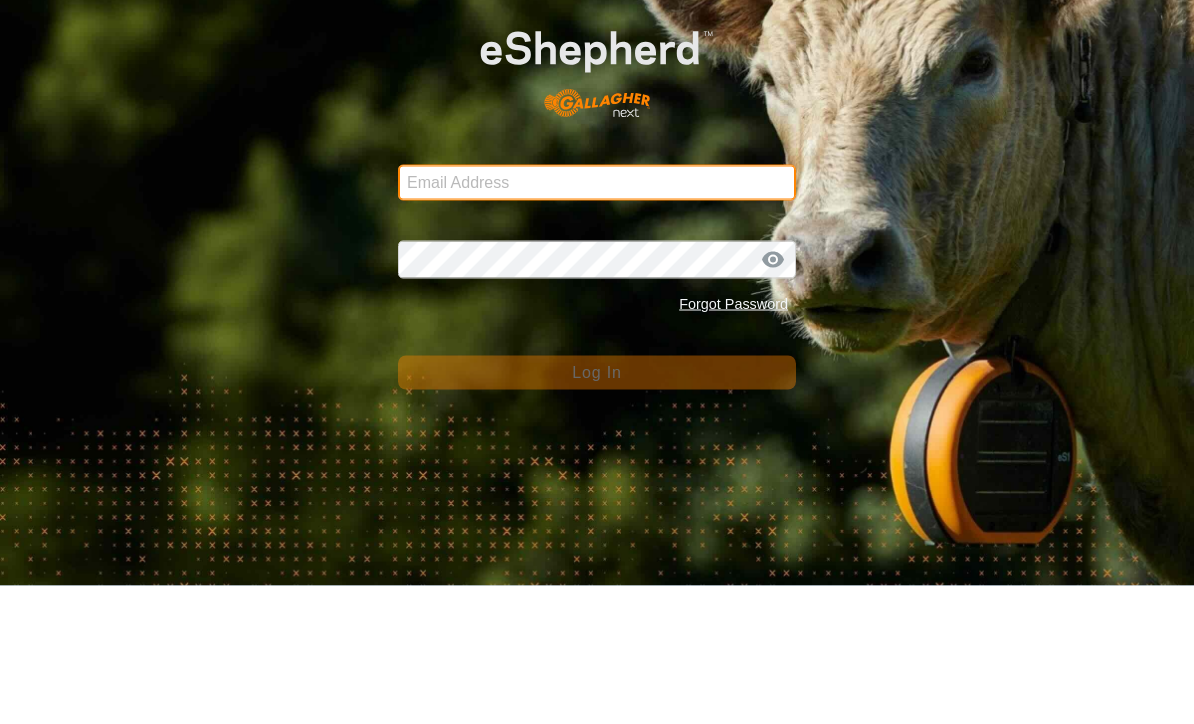 type on "[EMAIL]" 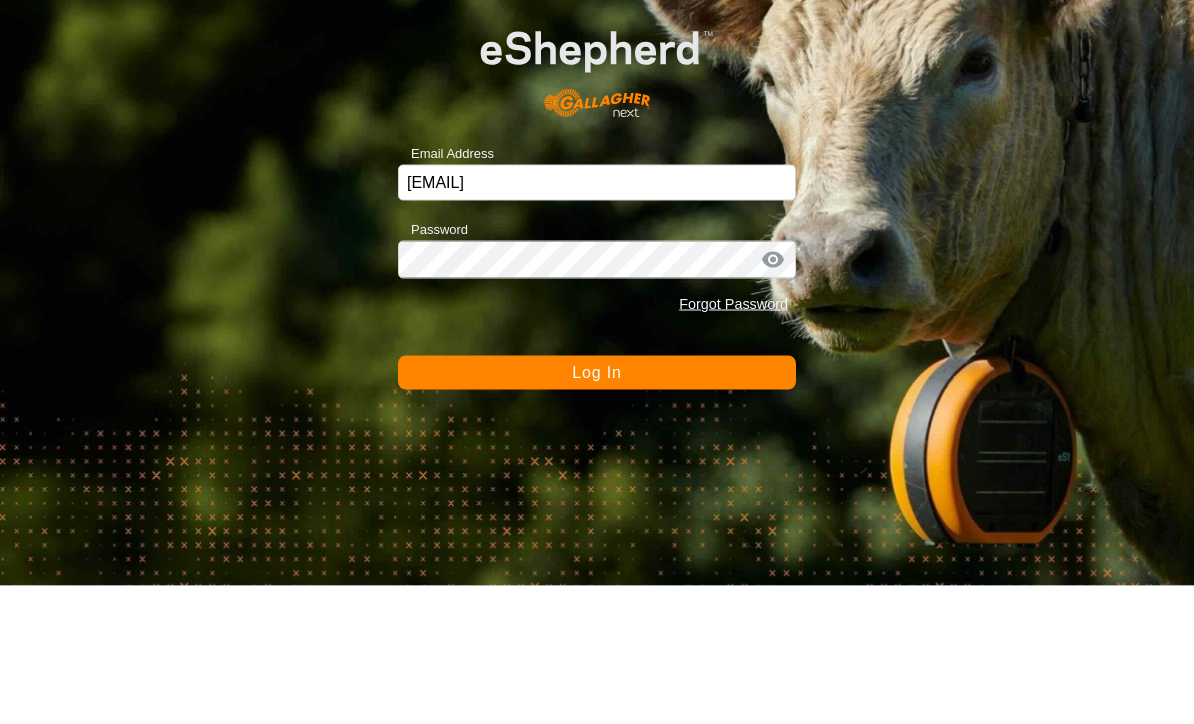click on "Log In" 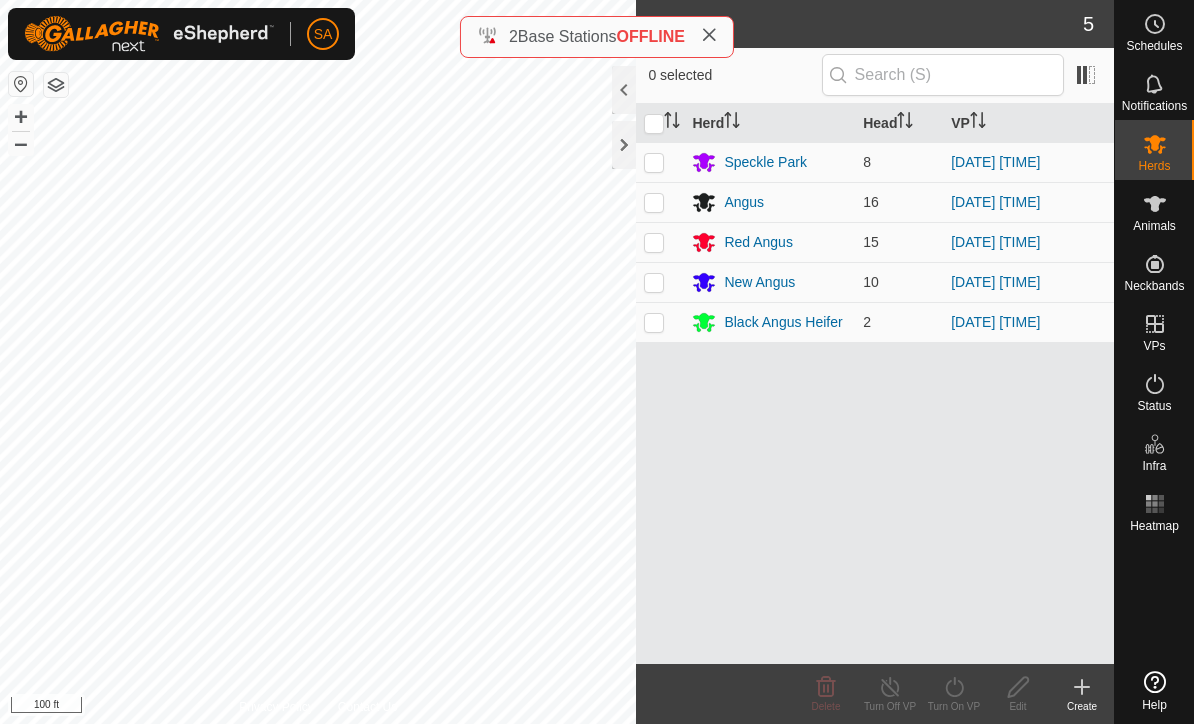 click 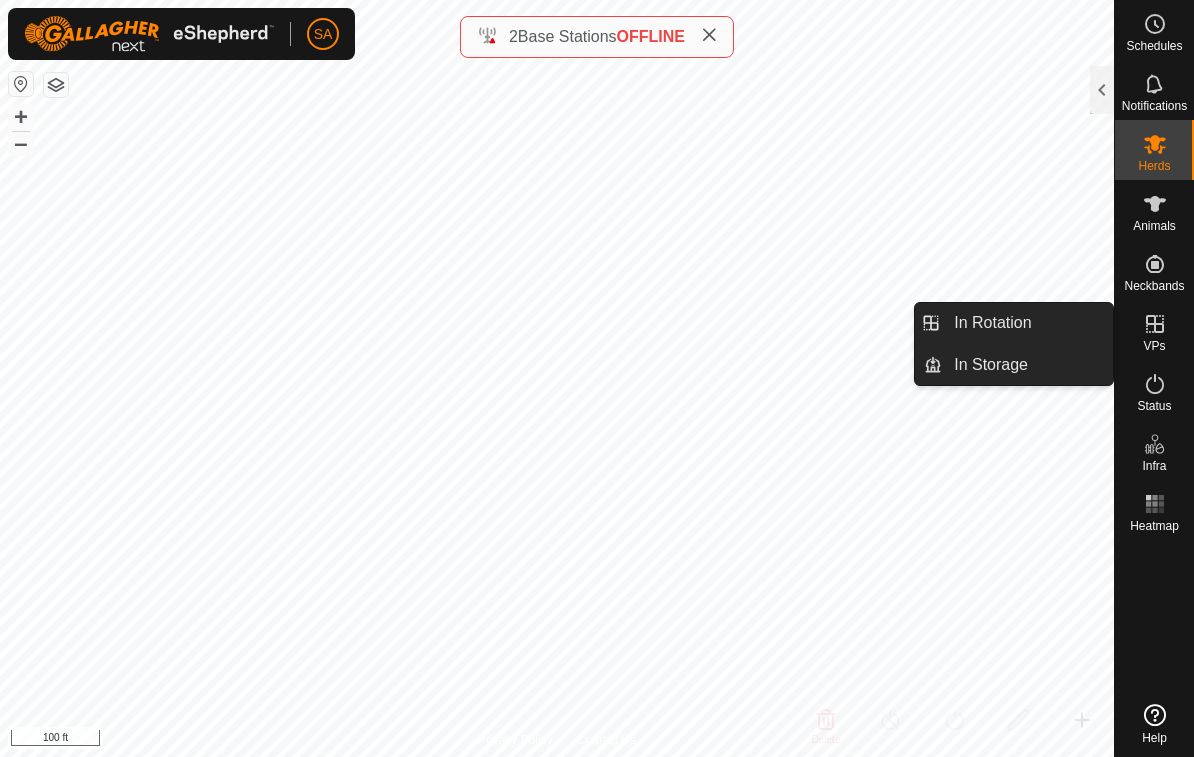 click on "In Rotation" at bounding box center [992, 323] 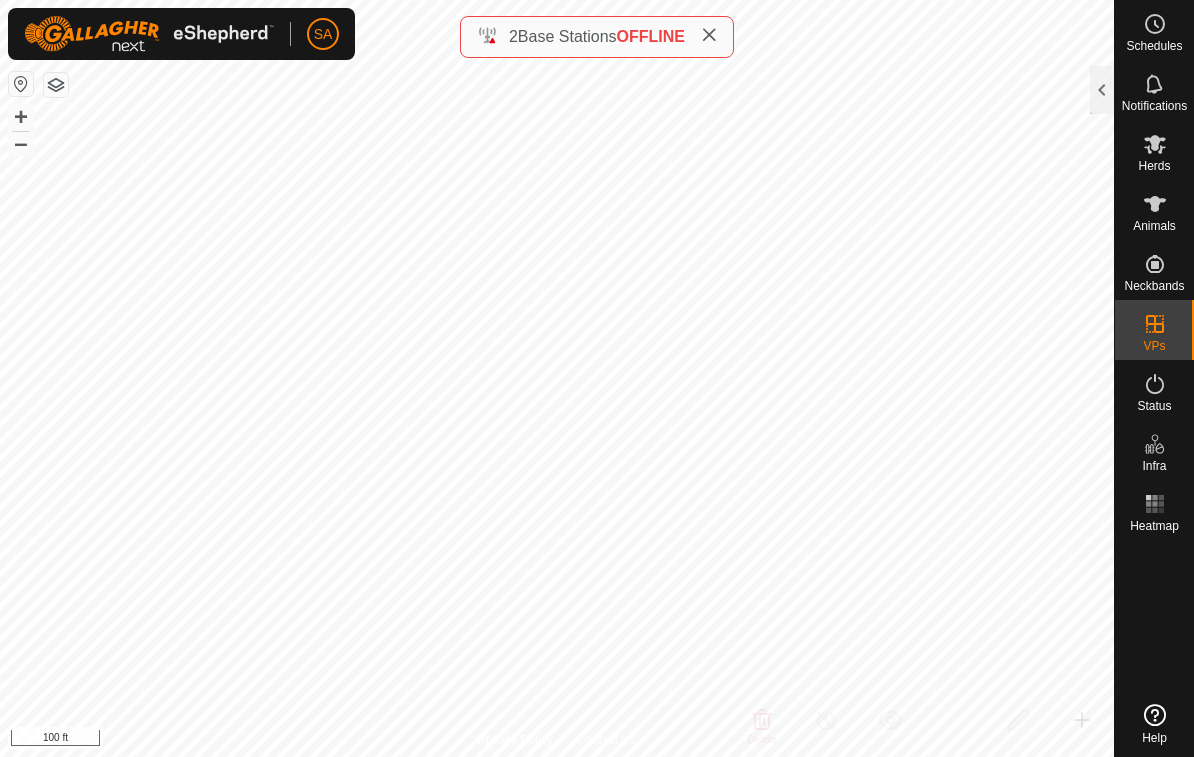 click 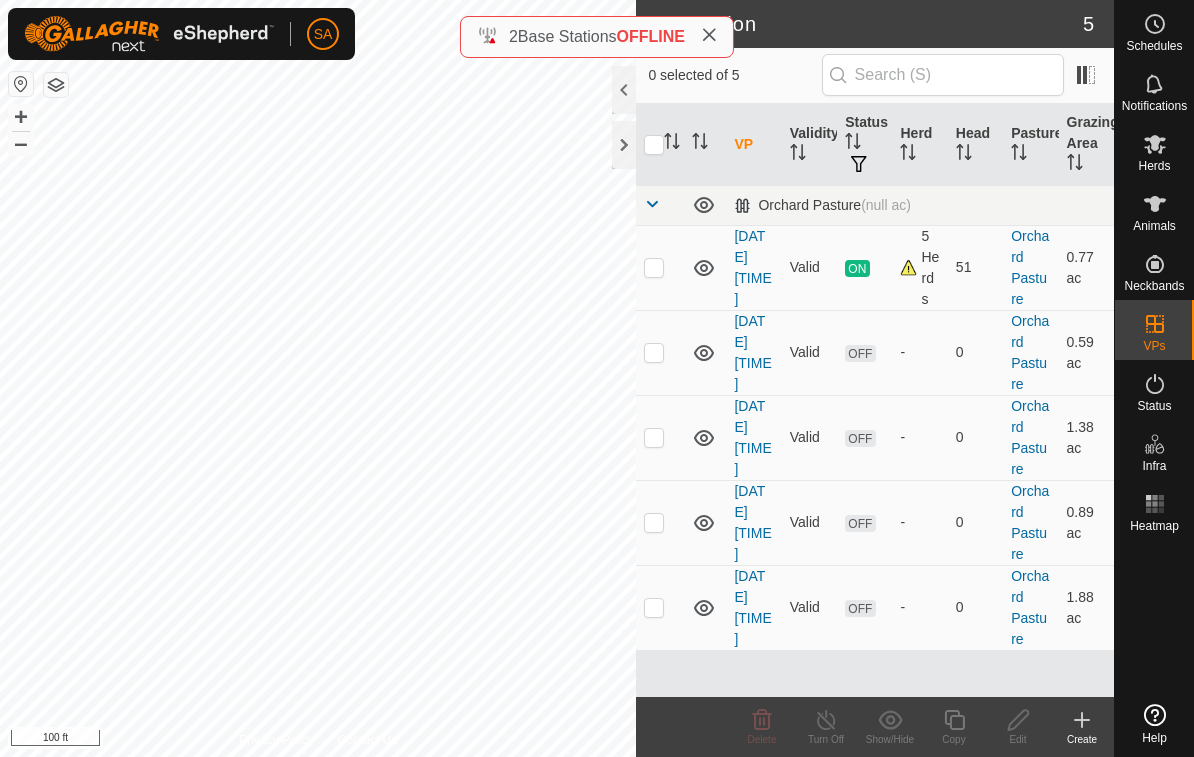 click at bounding box center (654, 267) 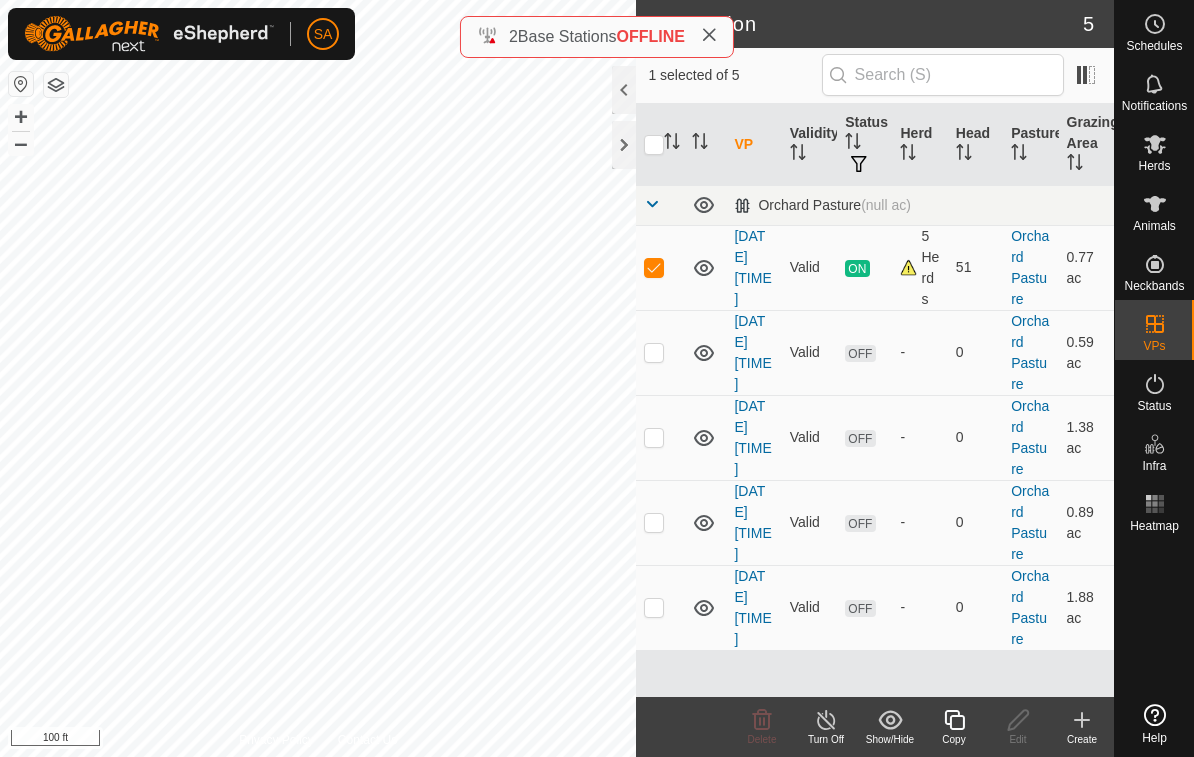 click 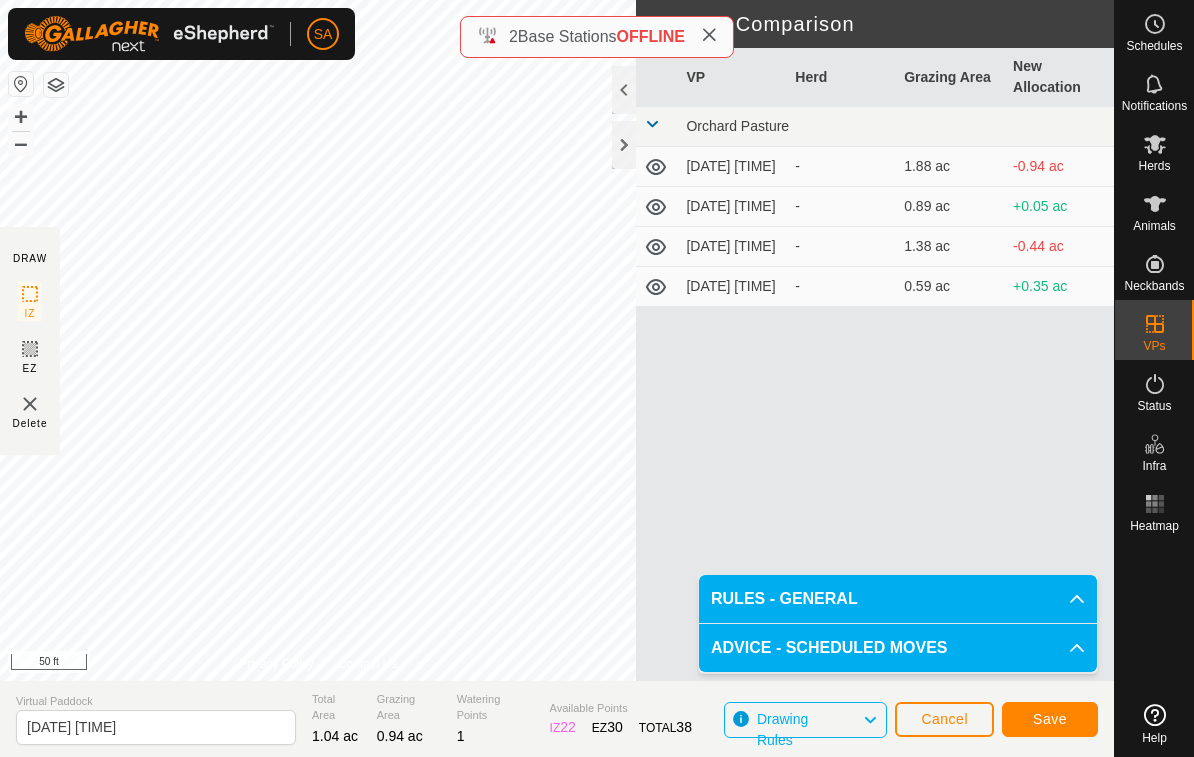 click on "Save" 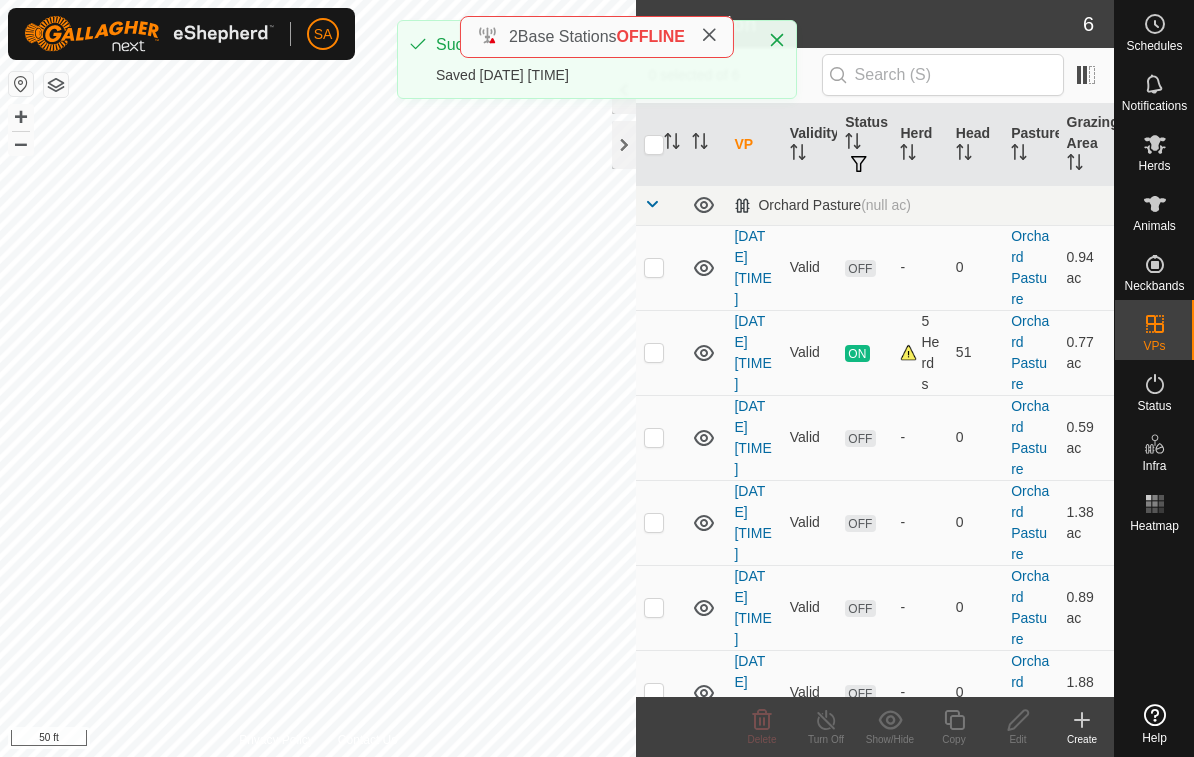 click 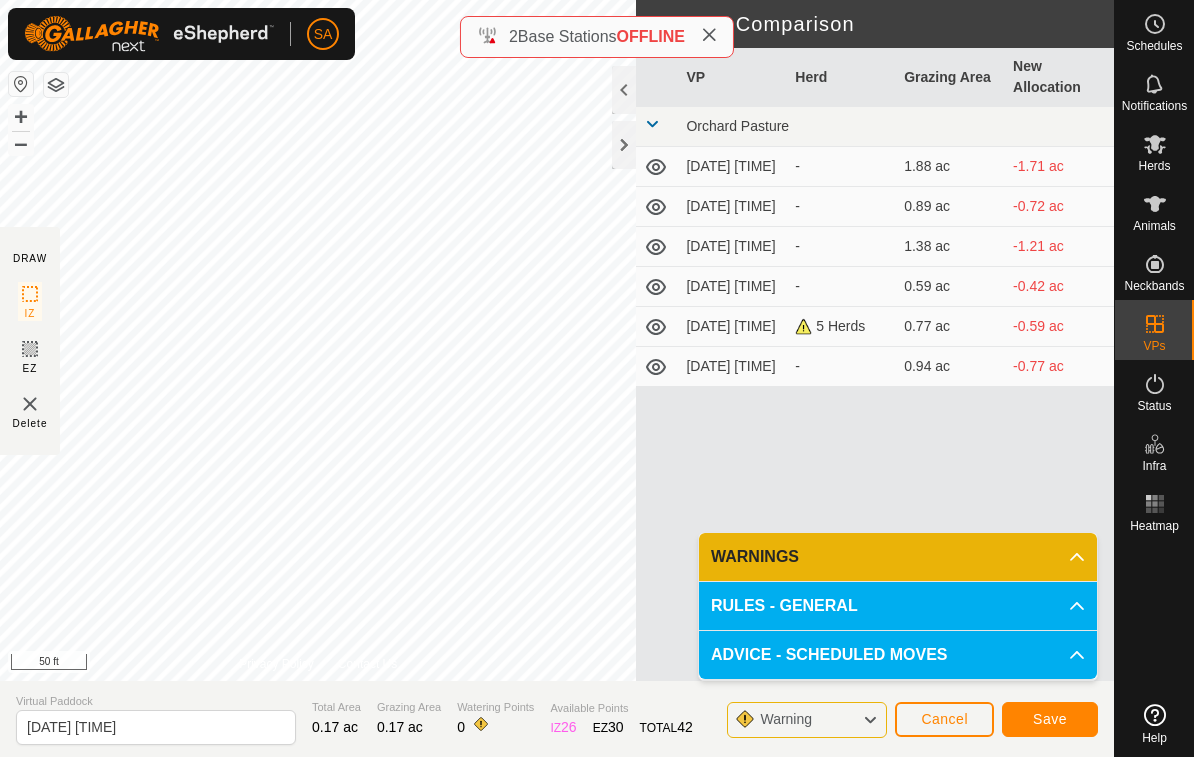click on "Cancel" 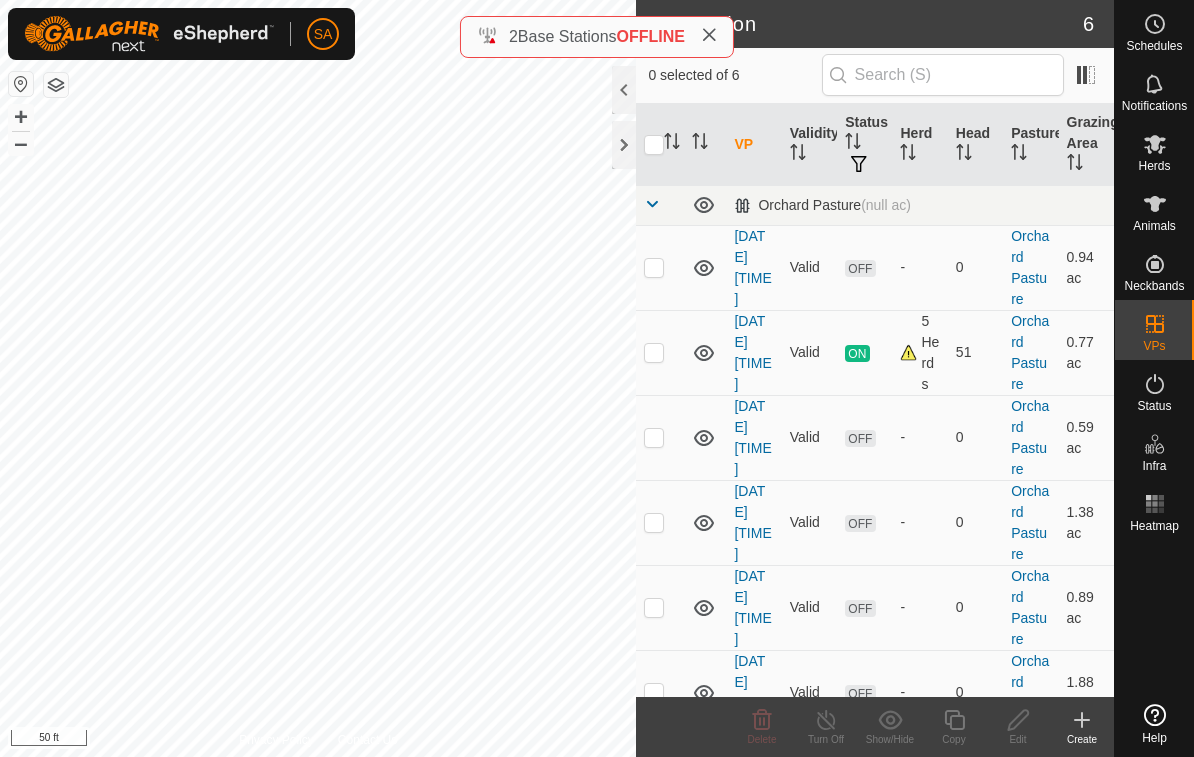 click at bounding box center [654, 267] 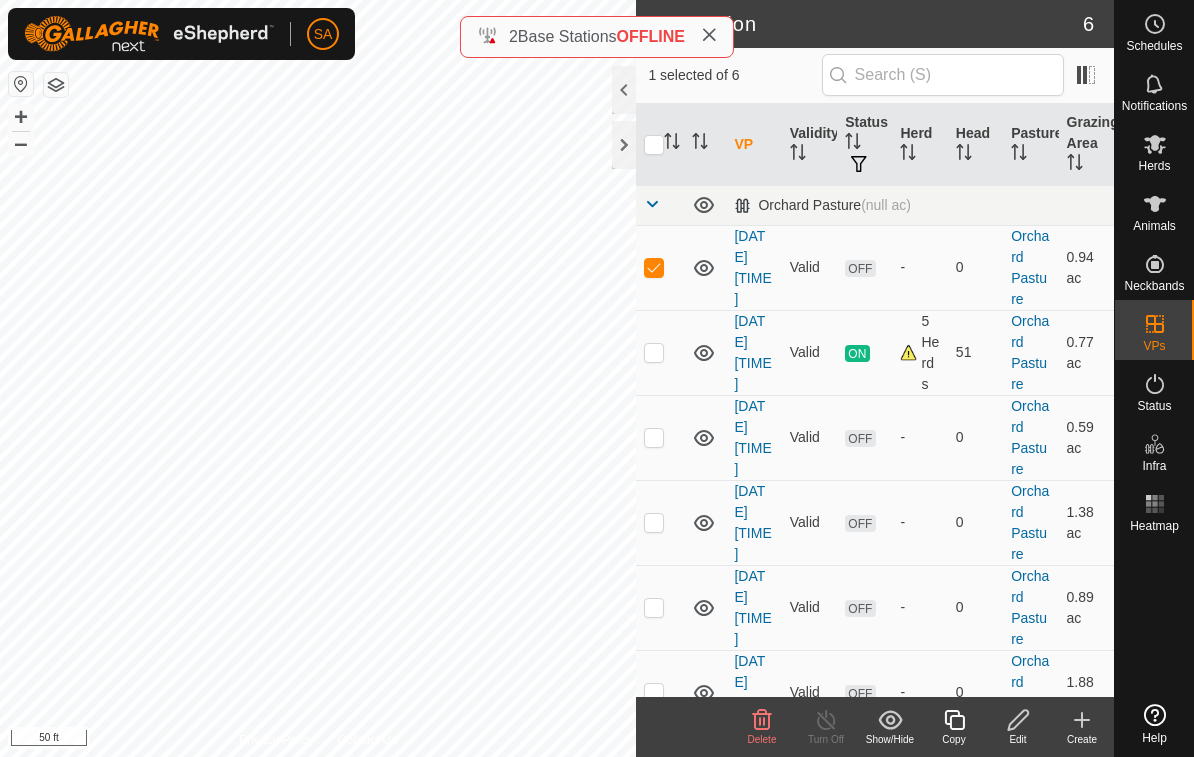 click at bounding box center [654, 267] 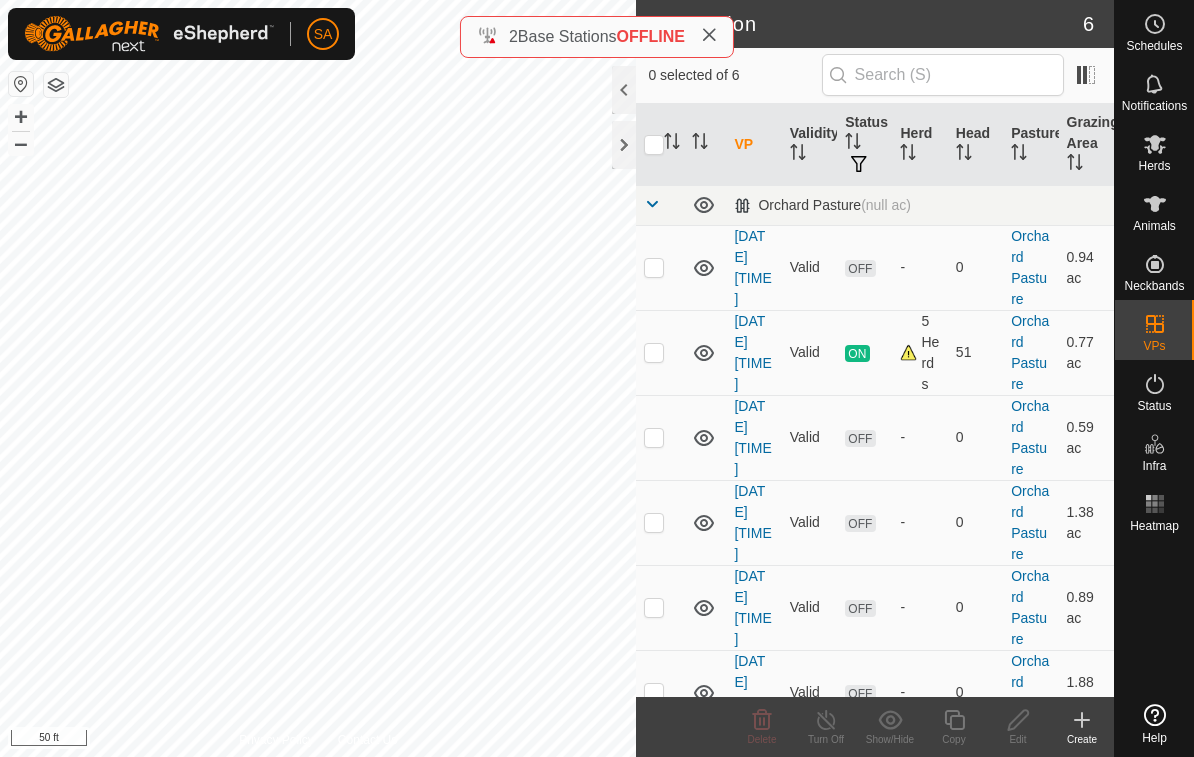 click at bounding box center [660, 267] 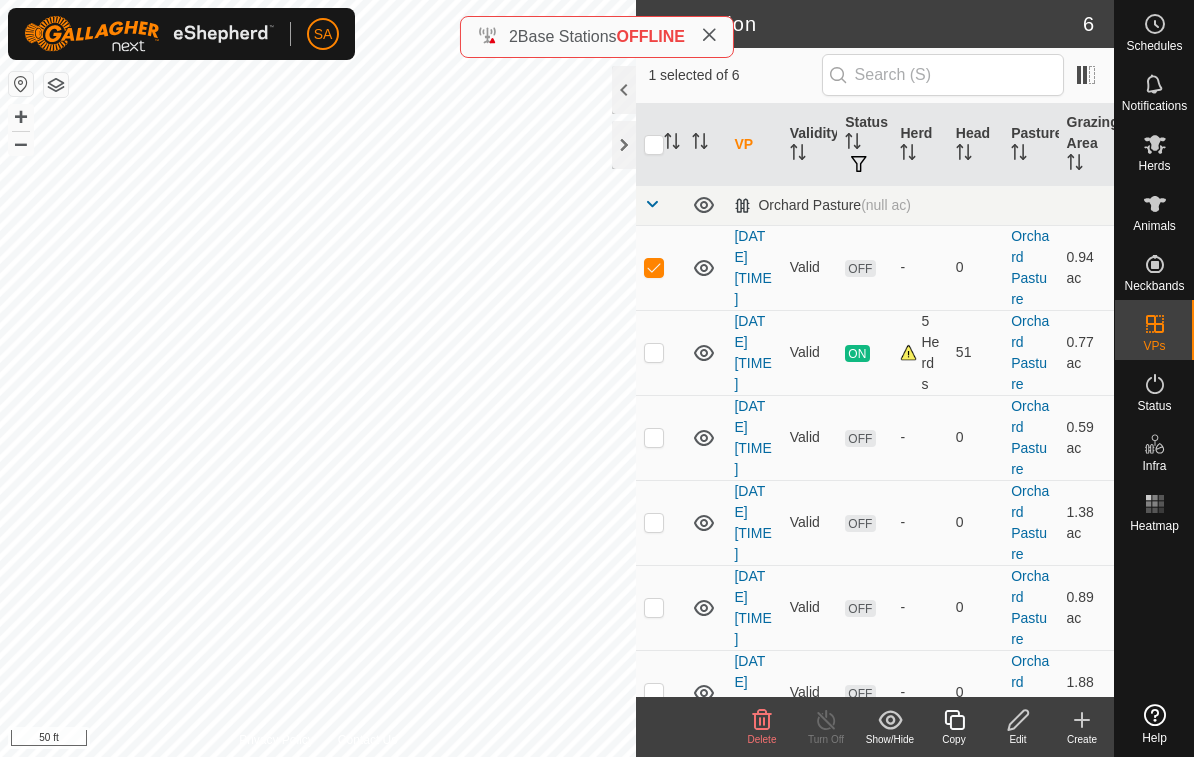 click 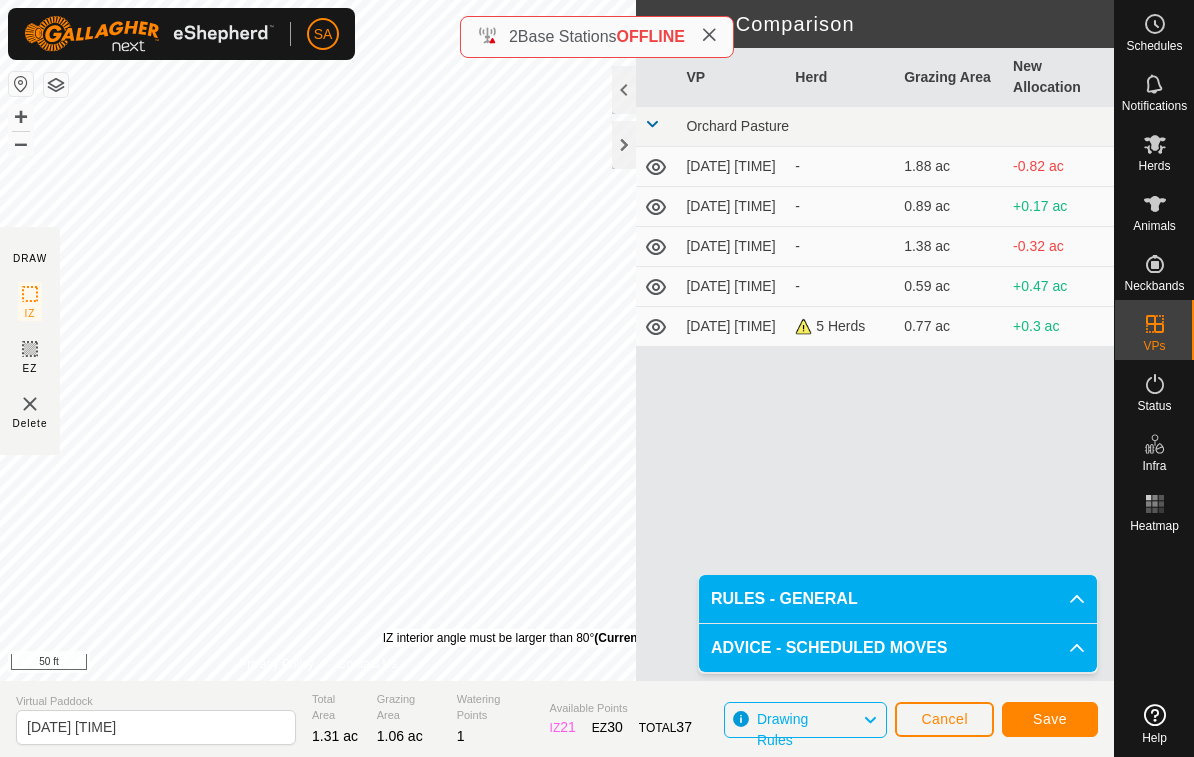 click on "Save" 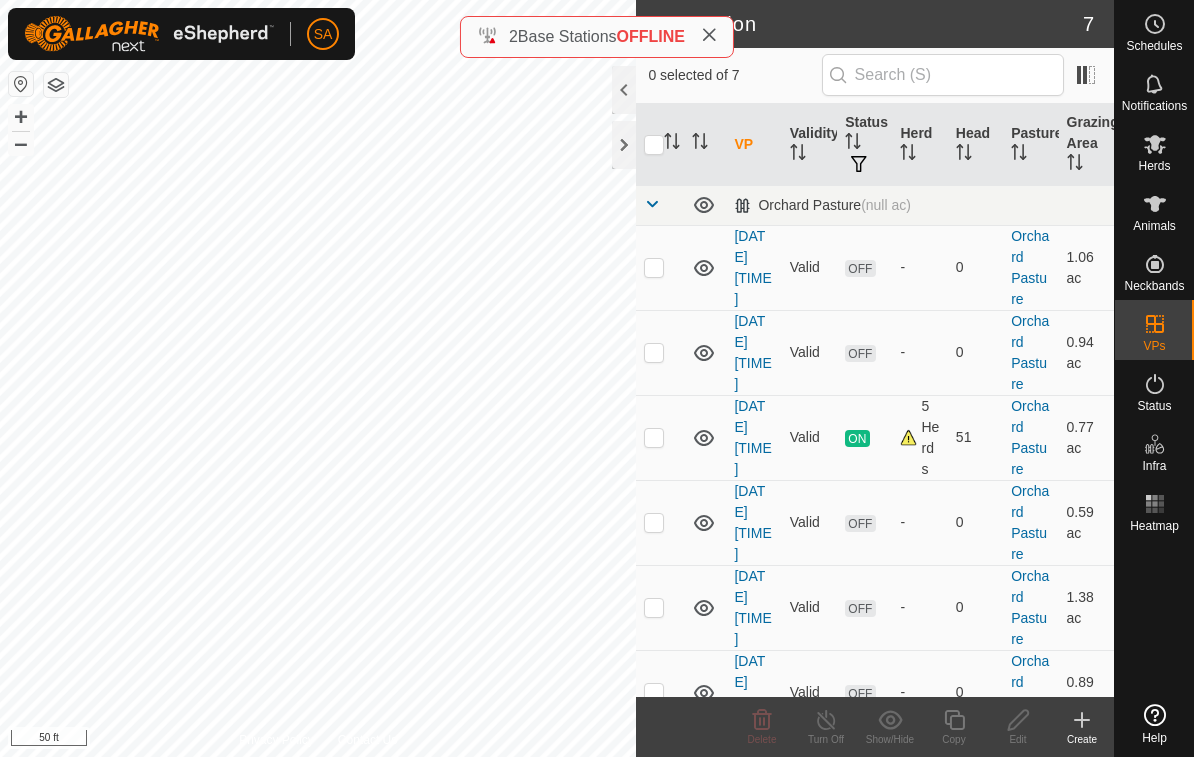 click at bounding box center [654, 522] 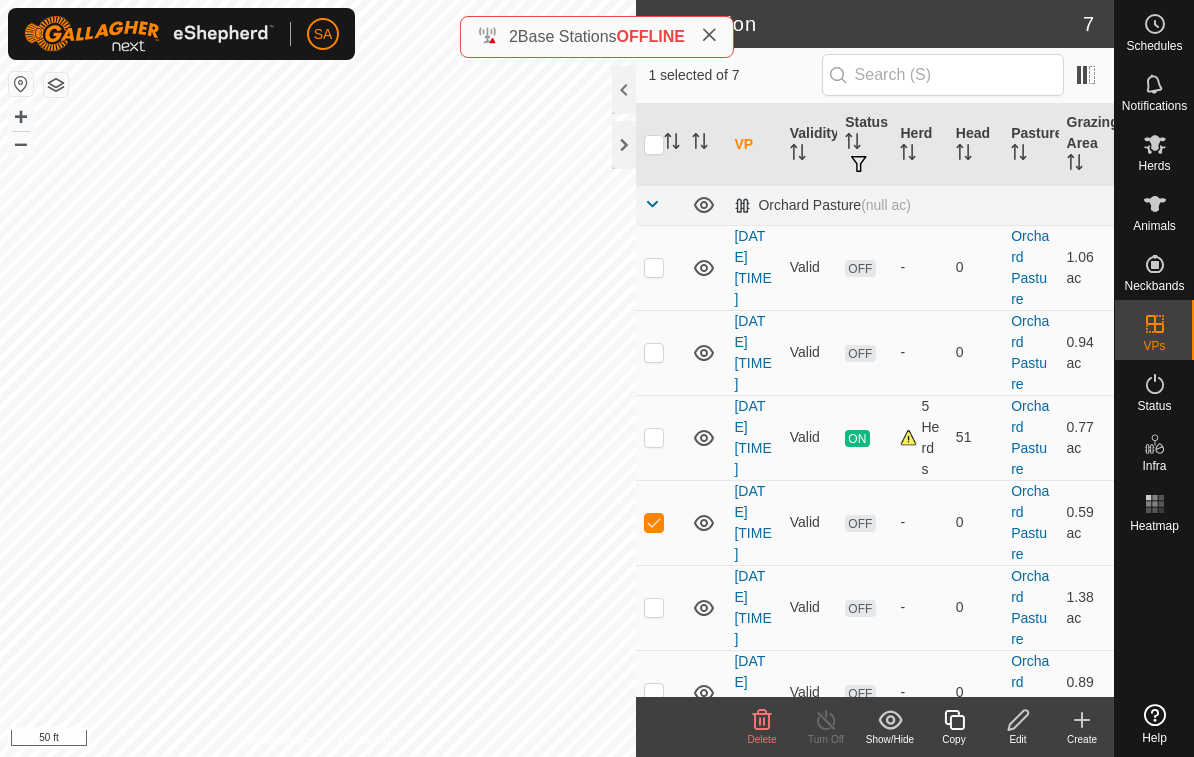 click at bounding box center [654, 522] 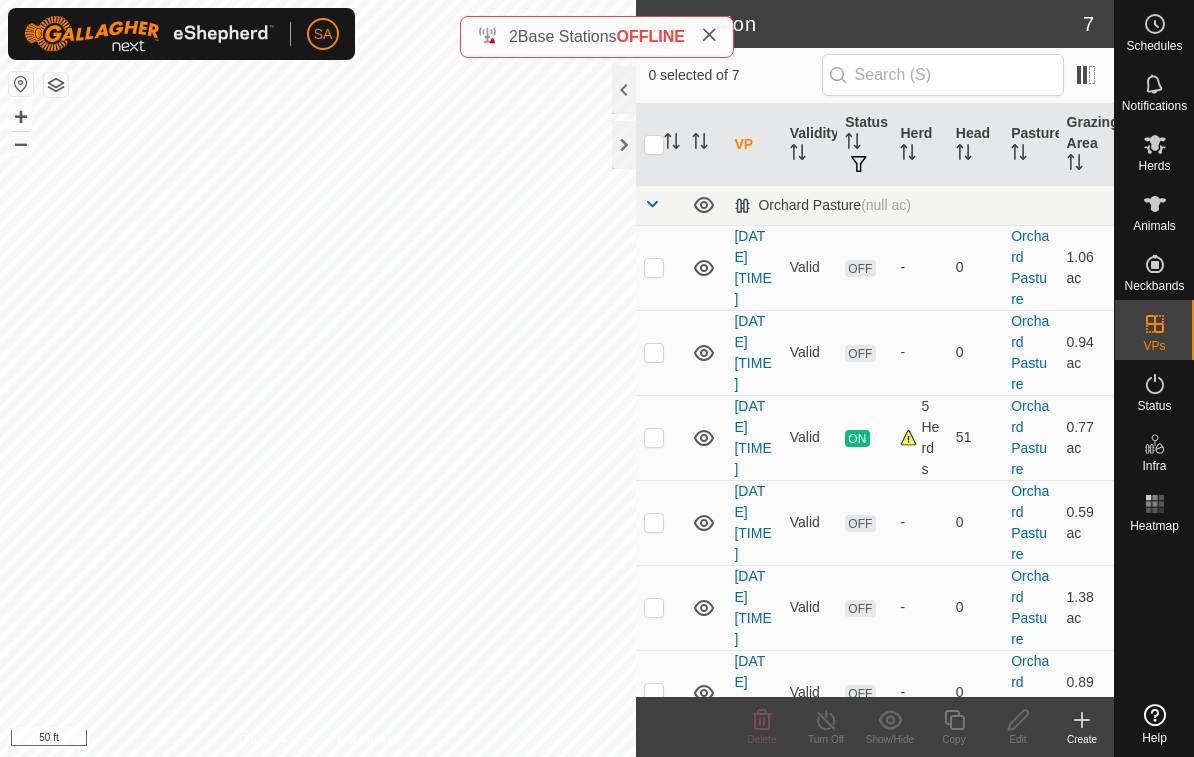 click at bounding box center [654, 267] 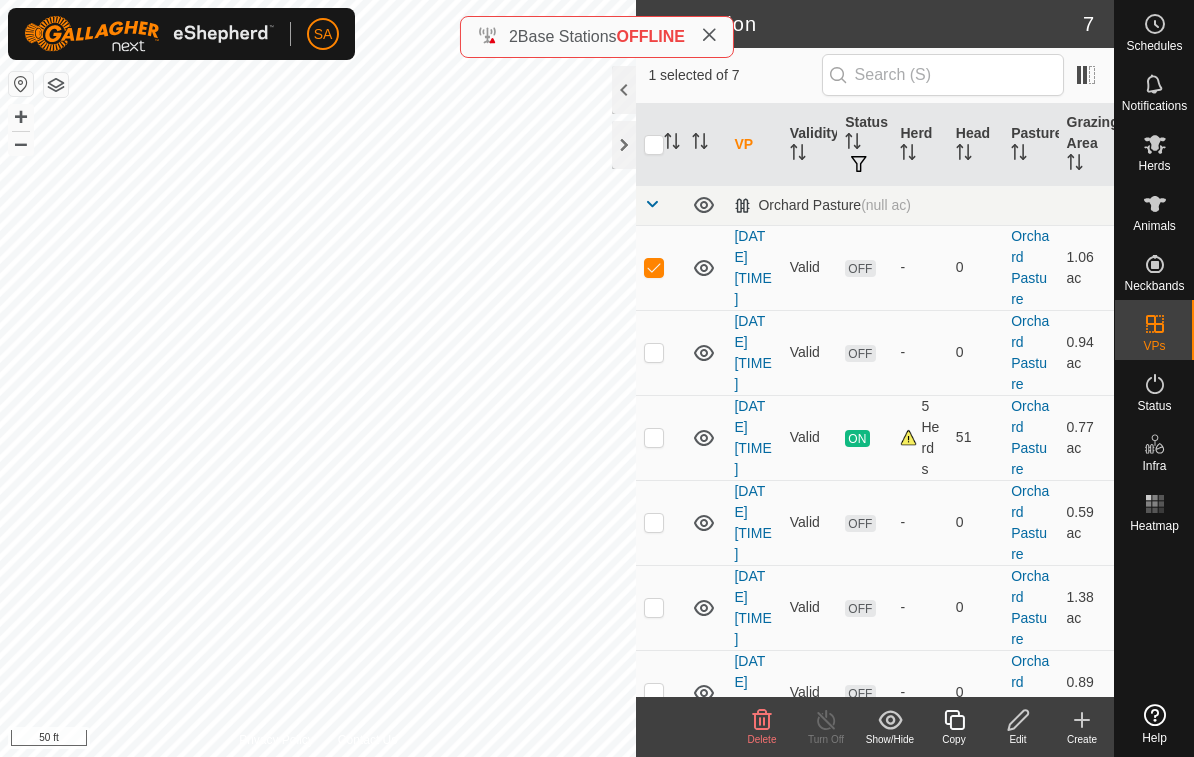 checkbox on "true" 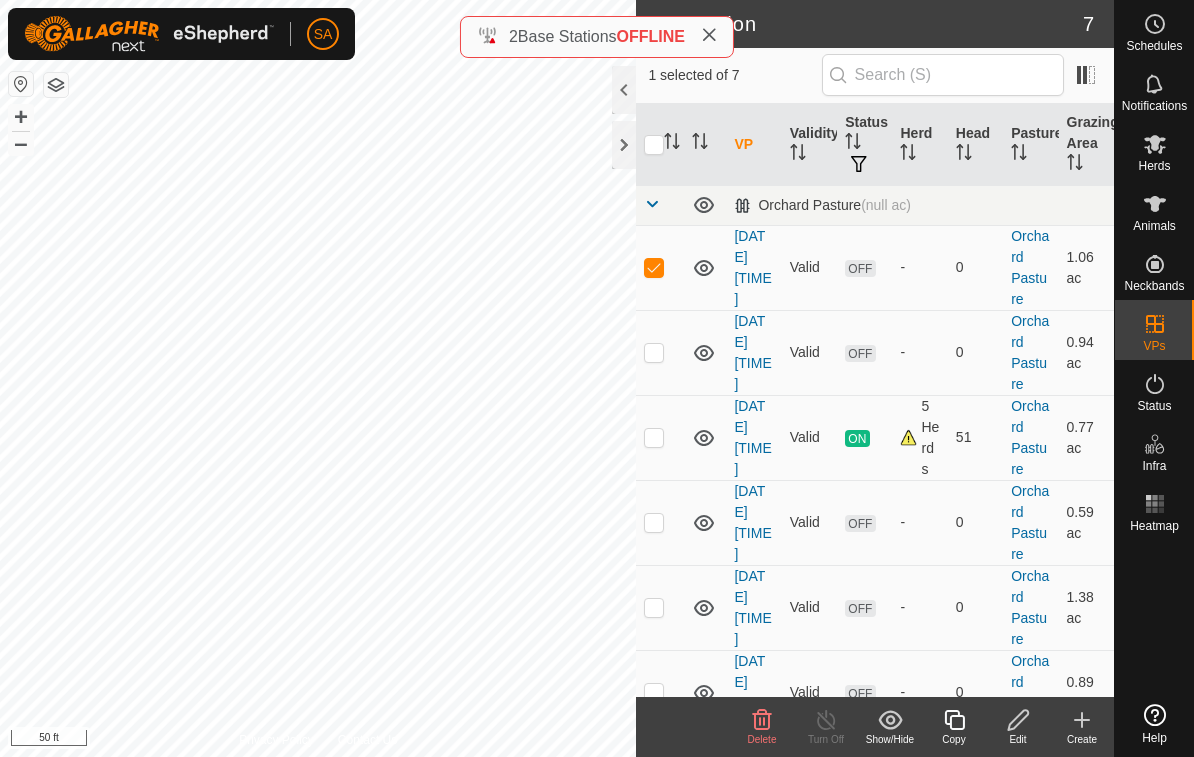 click 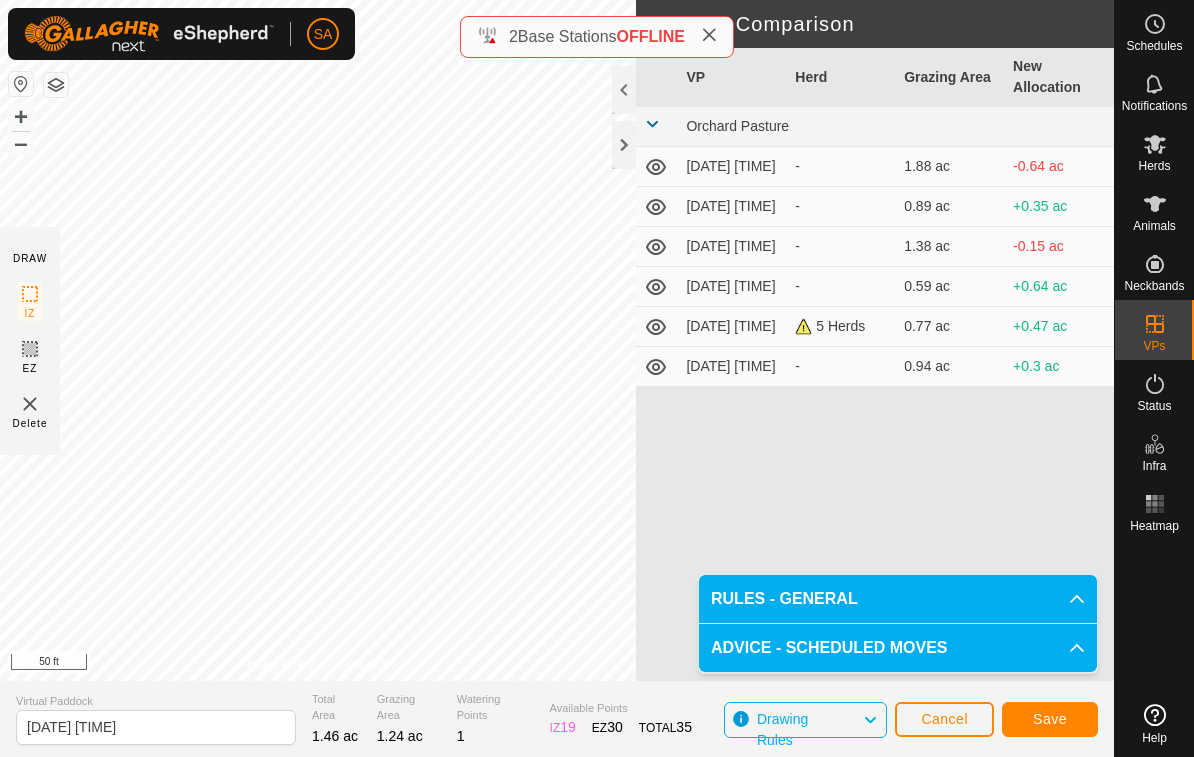 click on "Save" 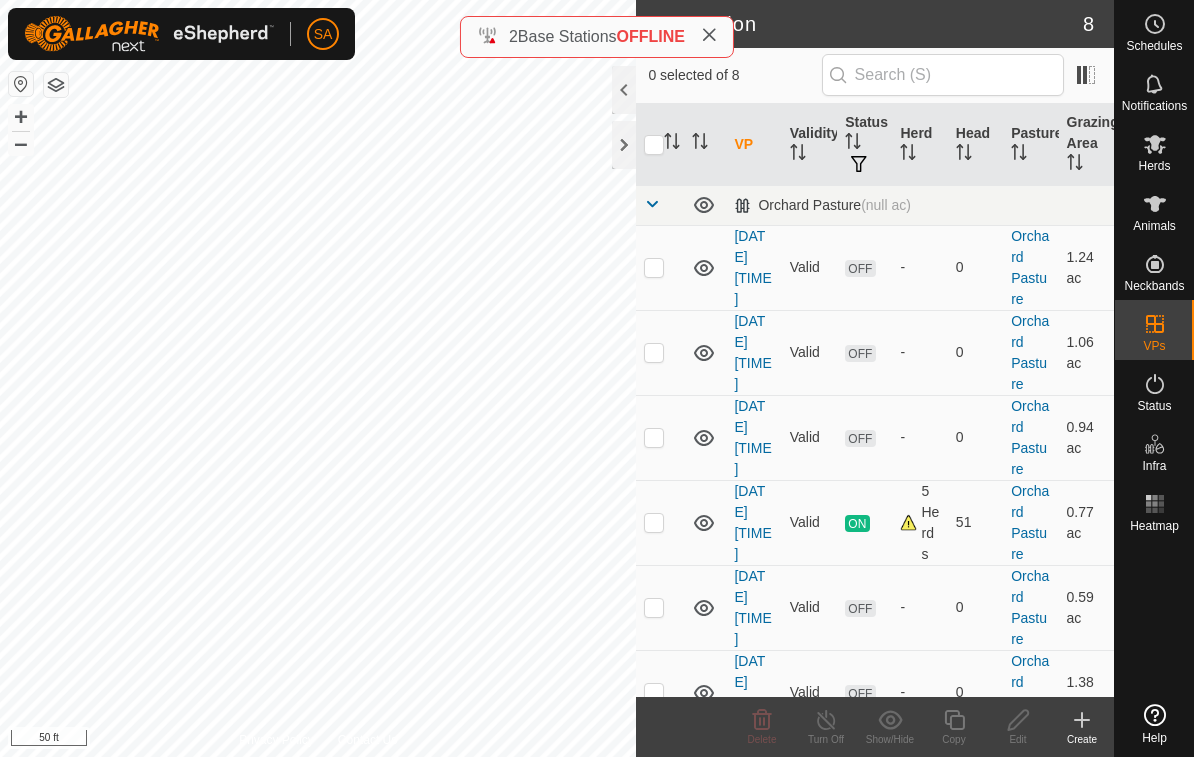 click at bounding box center [660, 267] 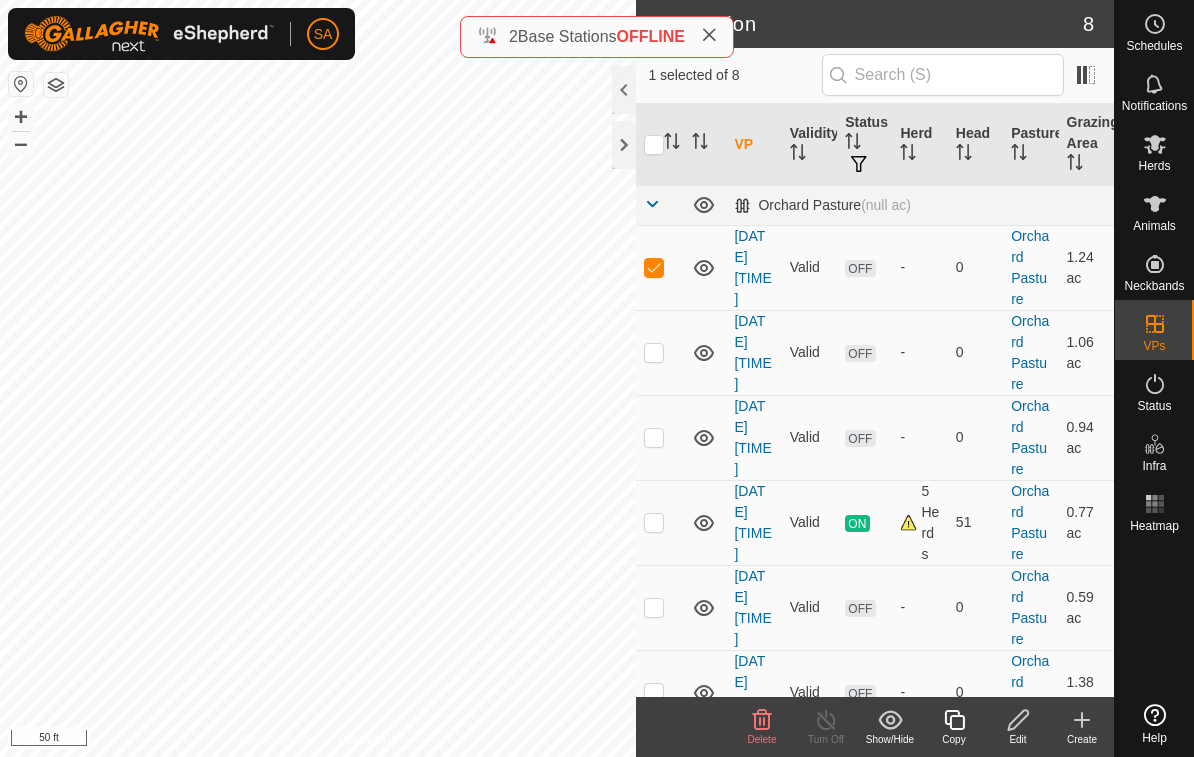 click 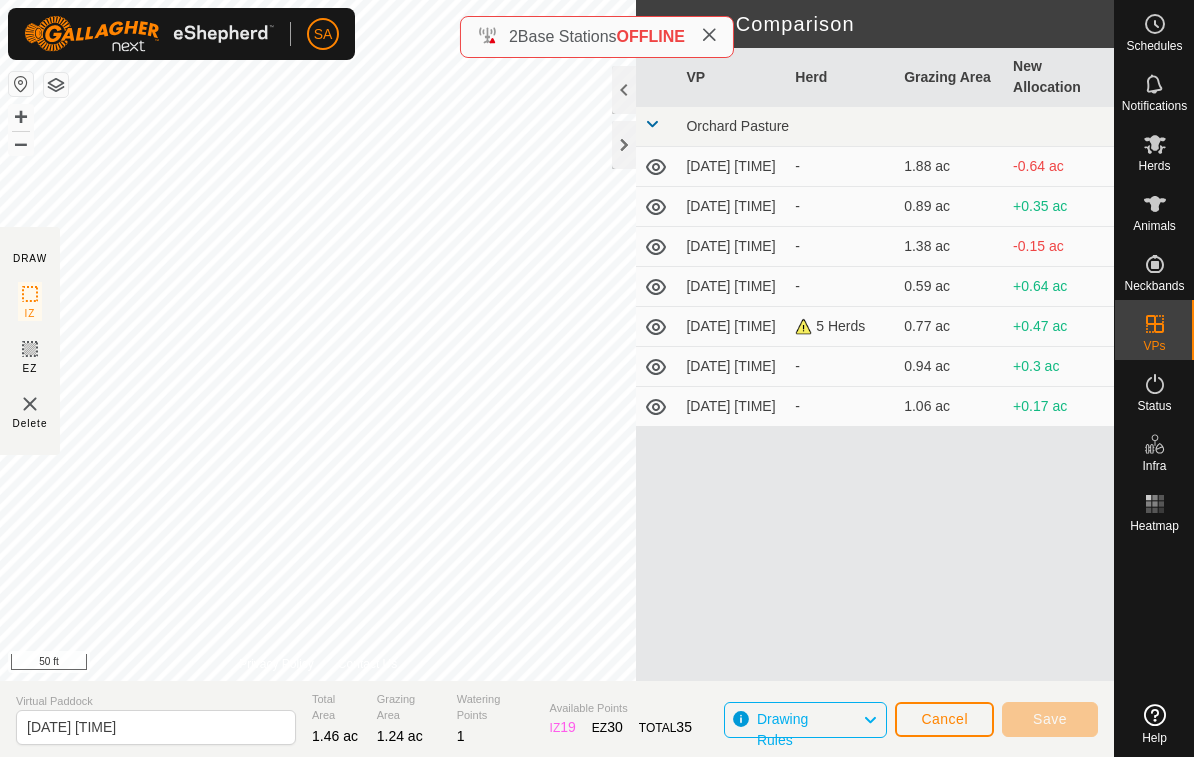 type on "[DATE] [TIME]" 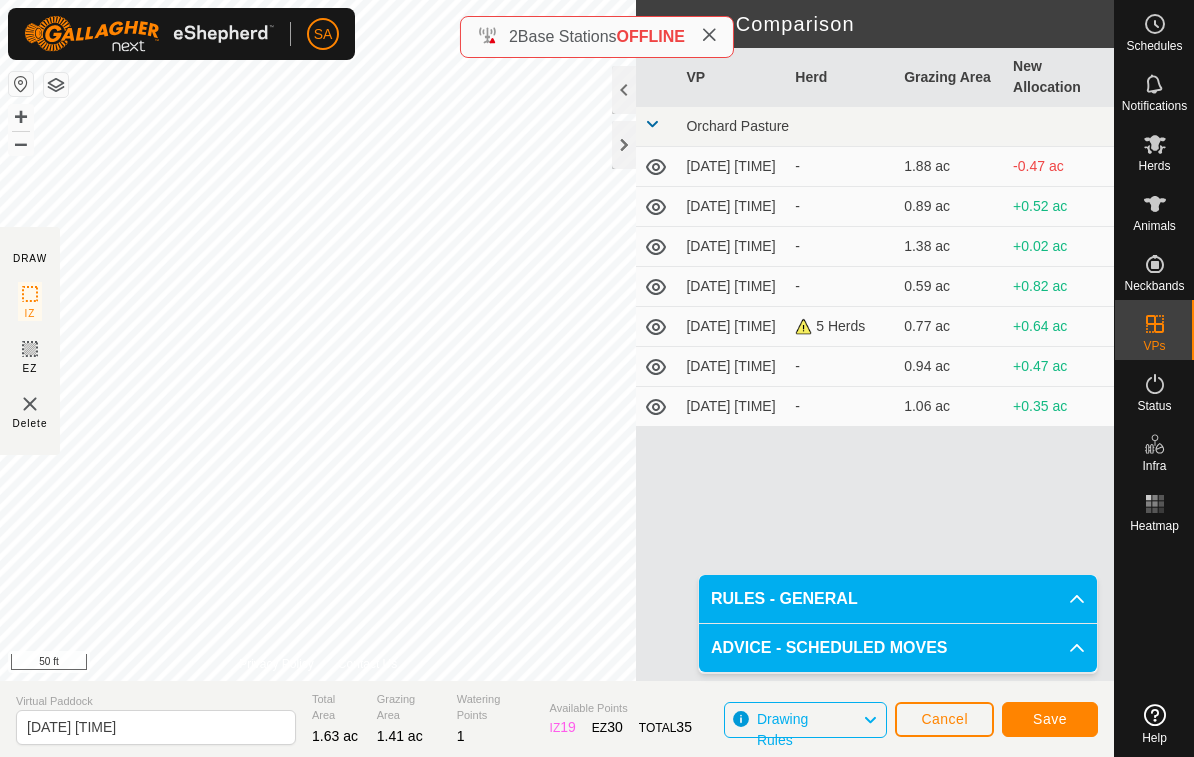 click on "Save" 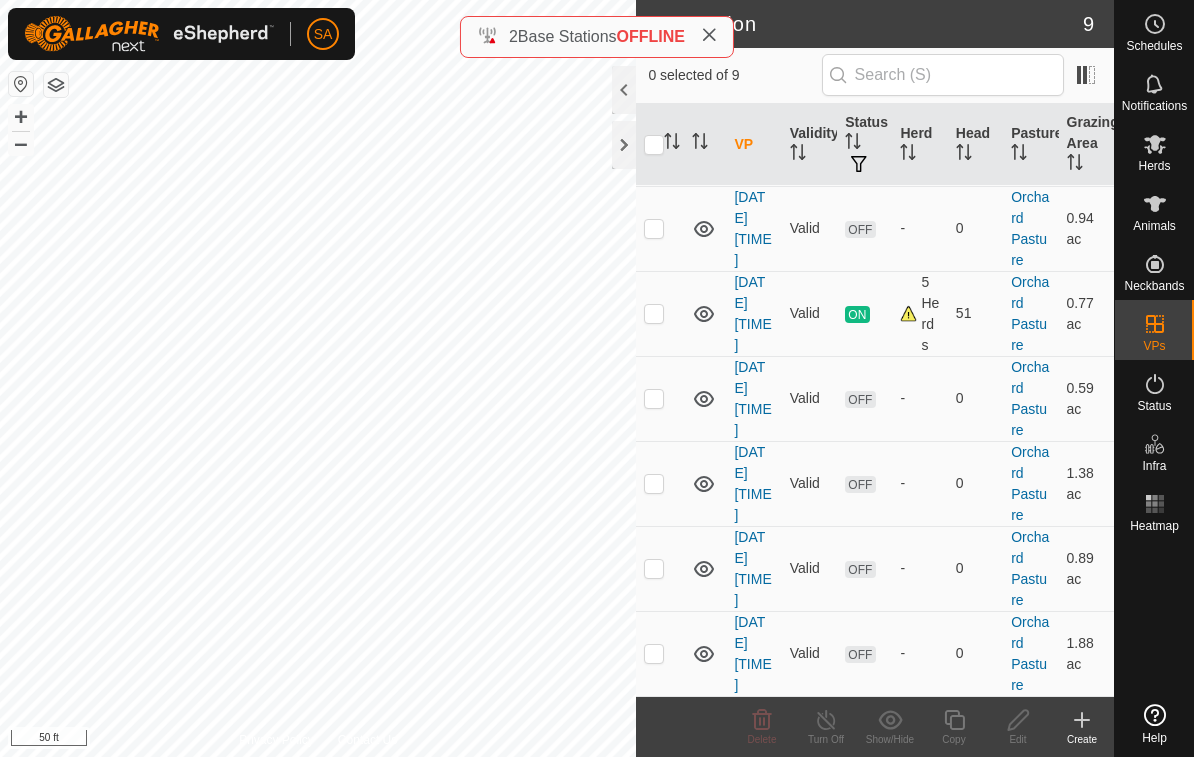 scroll, scrollTop: 293, scrollLeft: 0, axis: vertical 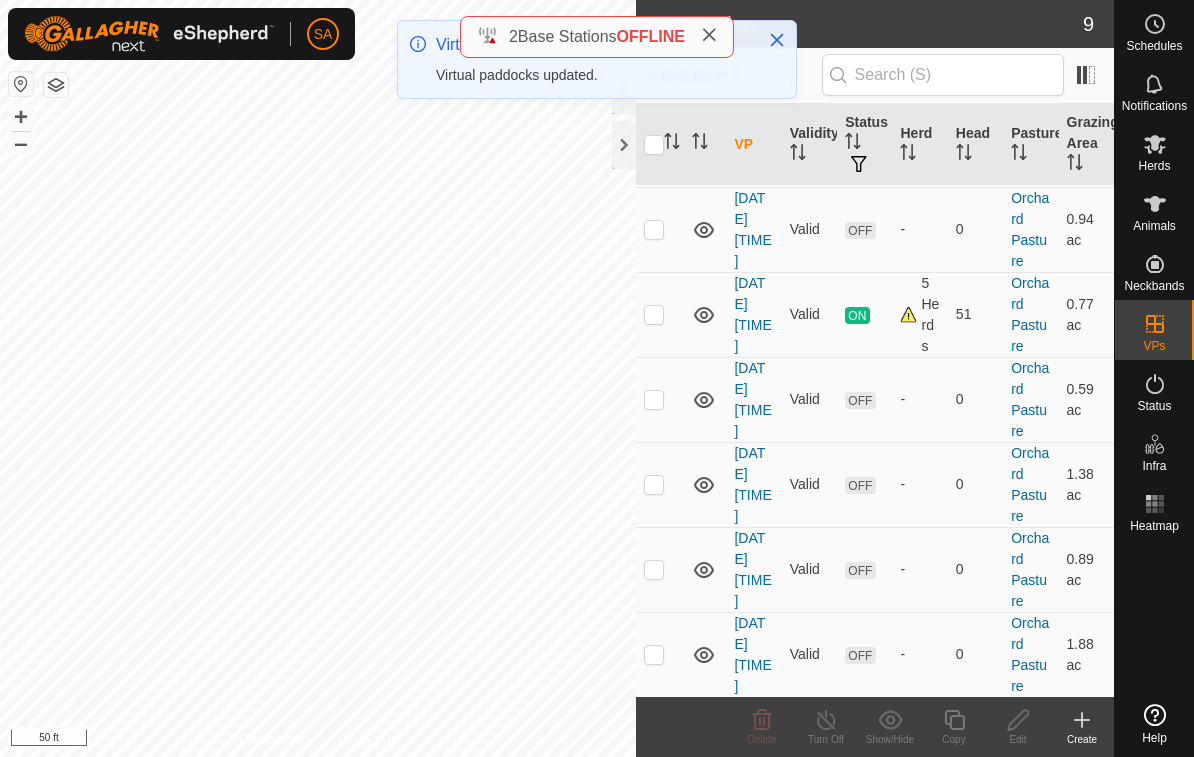 click 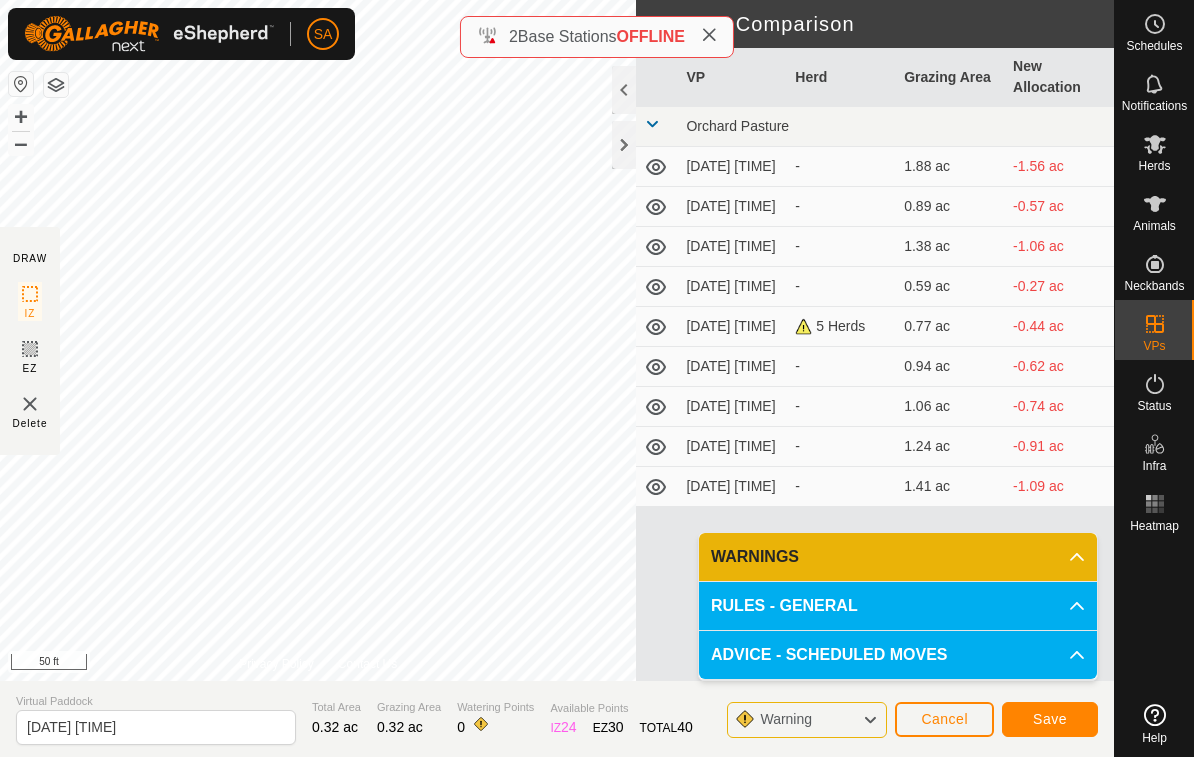 click on "Cancel" 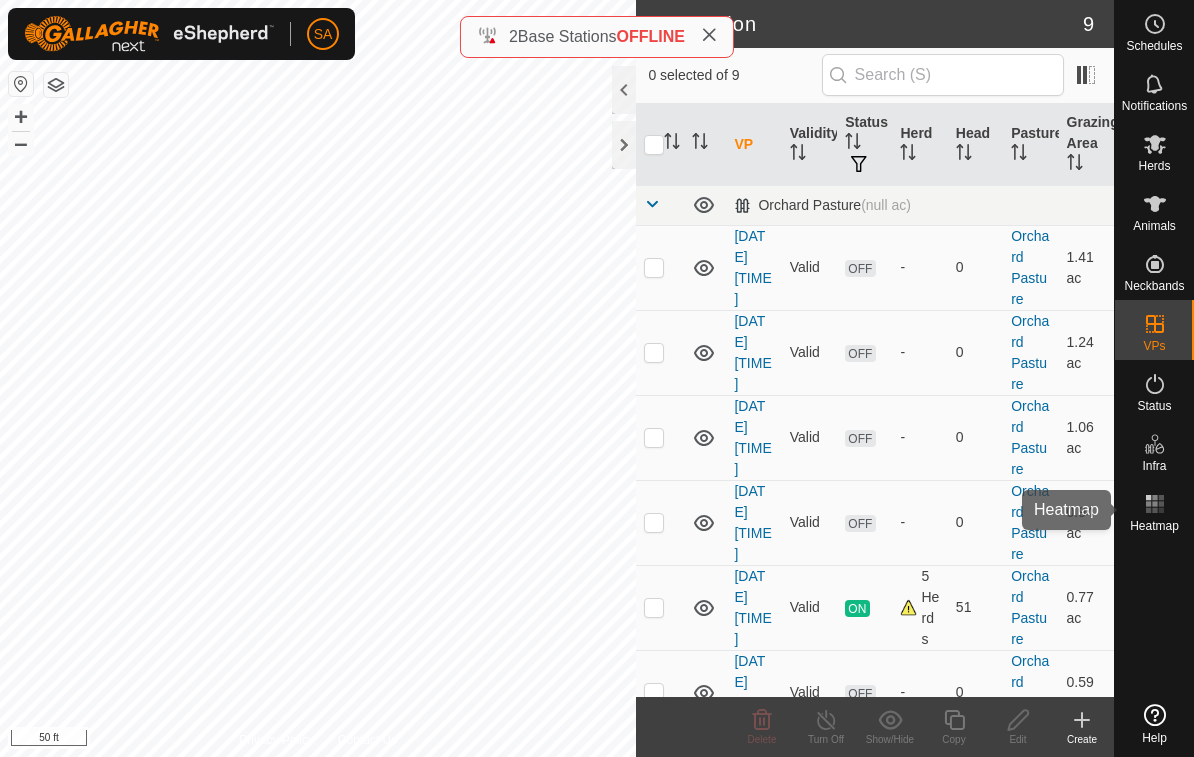 click 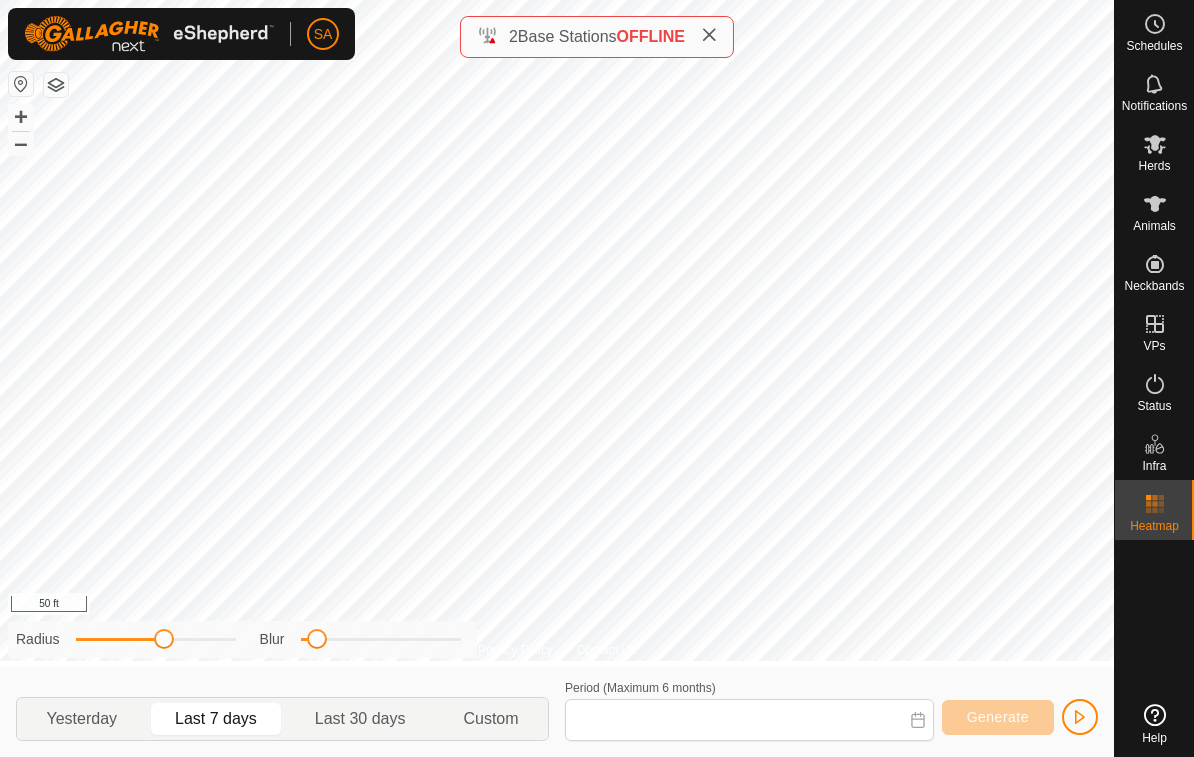 type on "[MONTH] [DAY], [YEAR] - [MONTH] [DAY], [YEAR]" 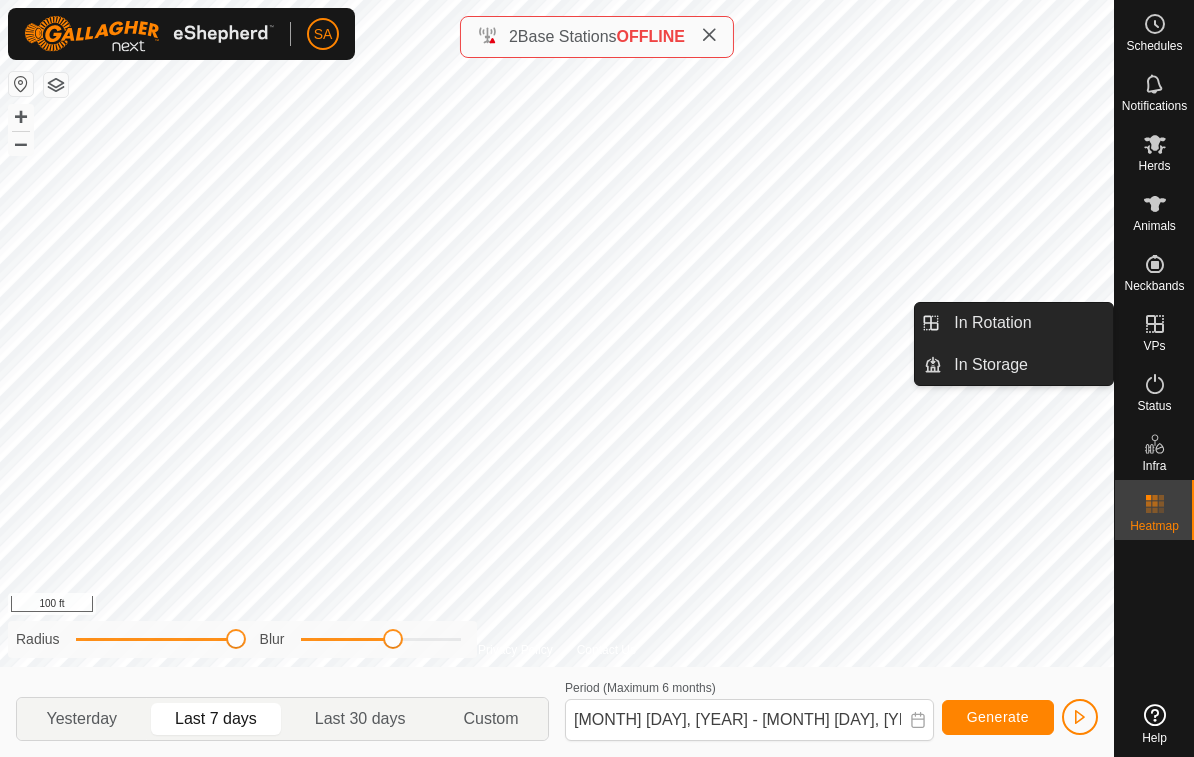 click on "In Rotation" at bounding box center (1027, 323) 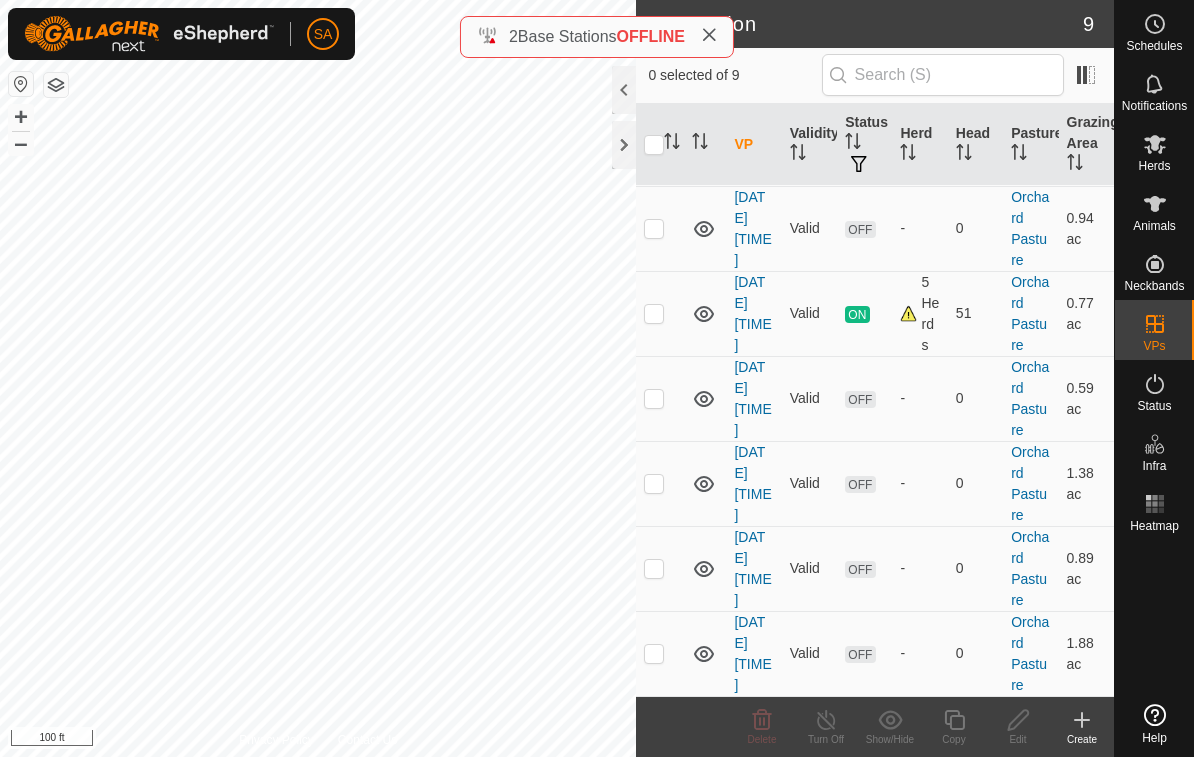 scroll, scrollTop: 293, scrollLeft: 0, axis: vertical 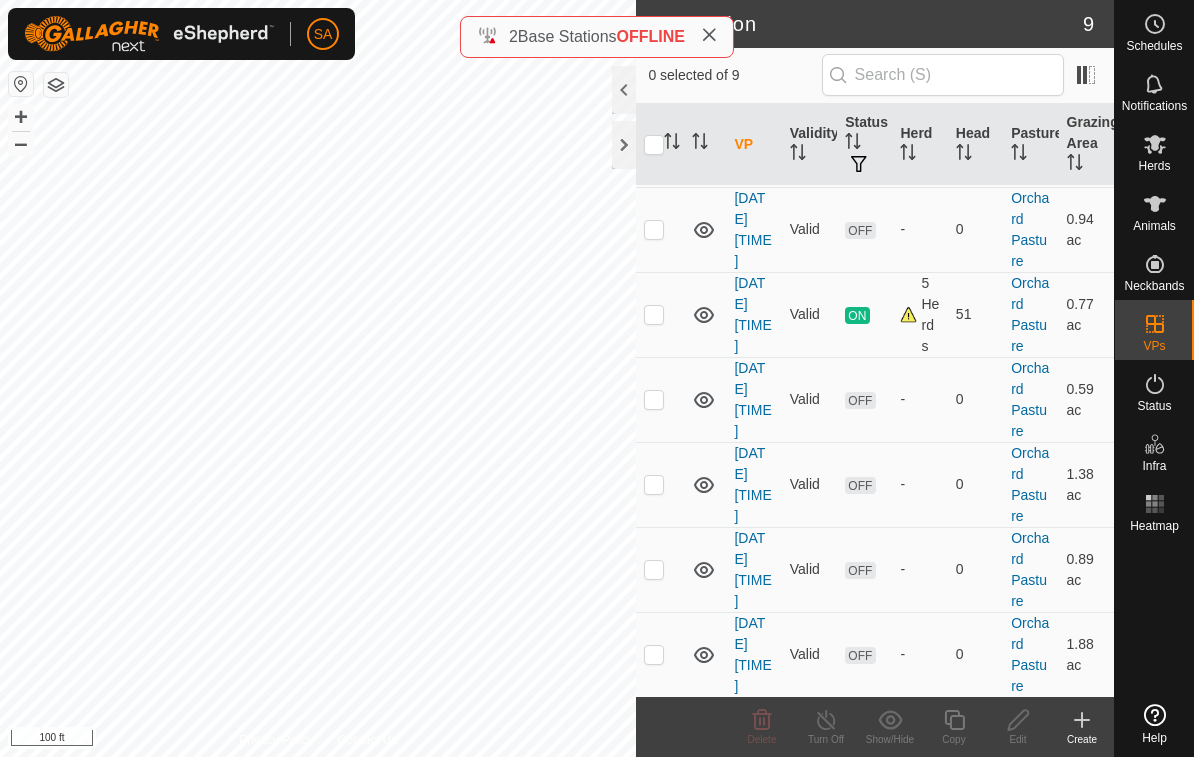 click at bounding box center [654, 399] 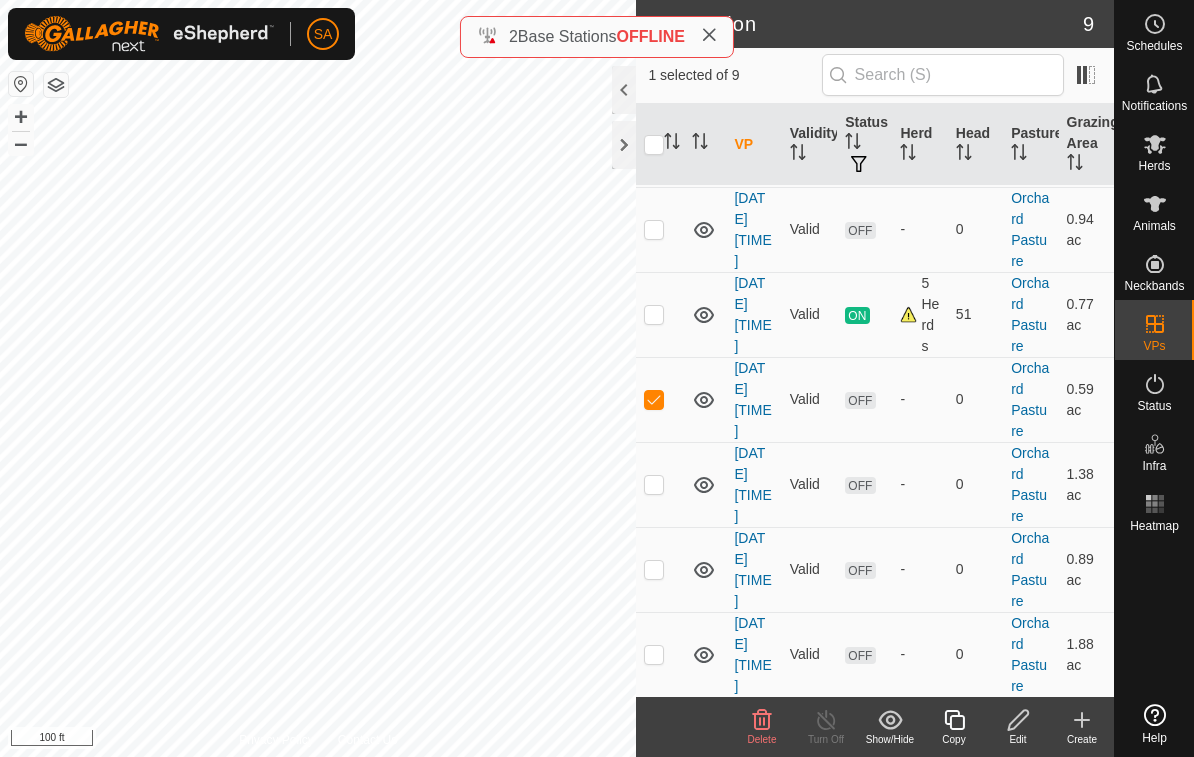 click at bounding box center [654, 399] 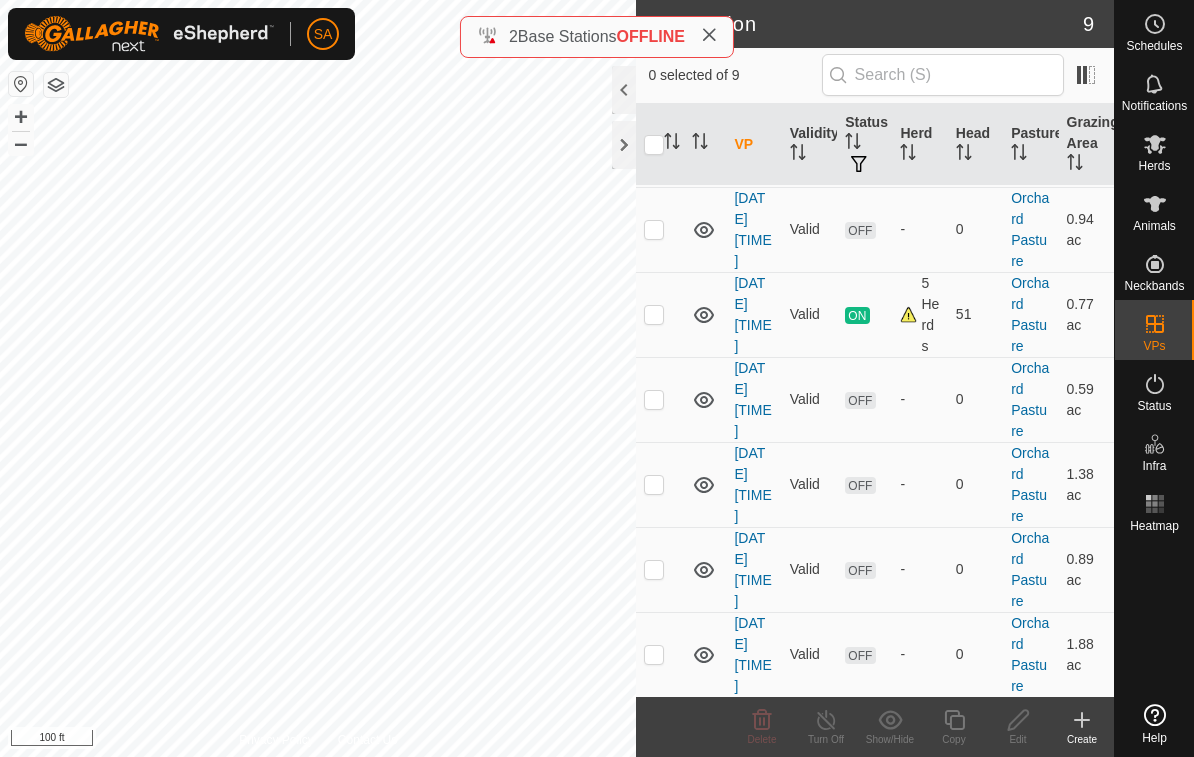 click at bounding box center [654, 399] 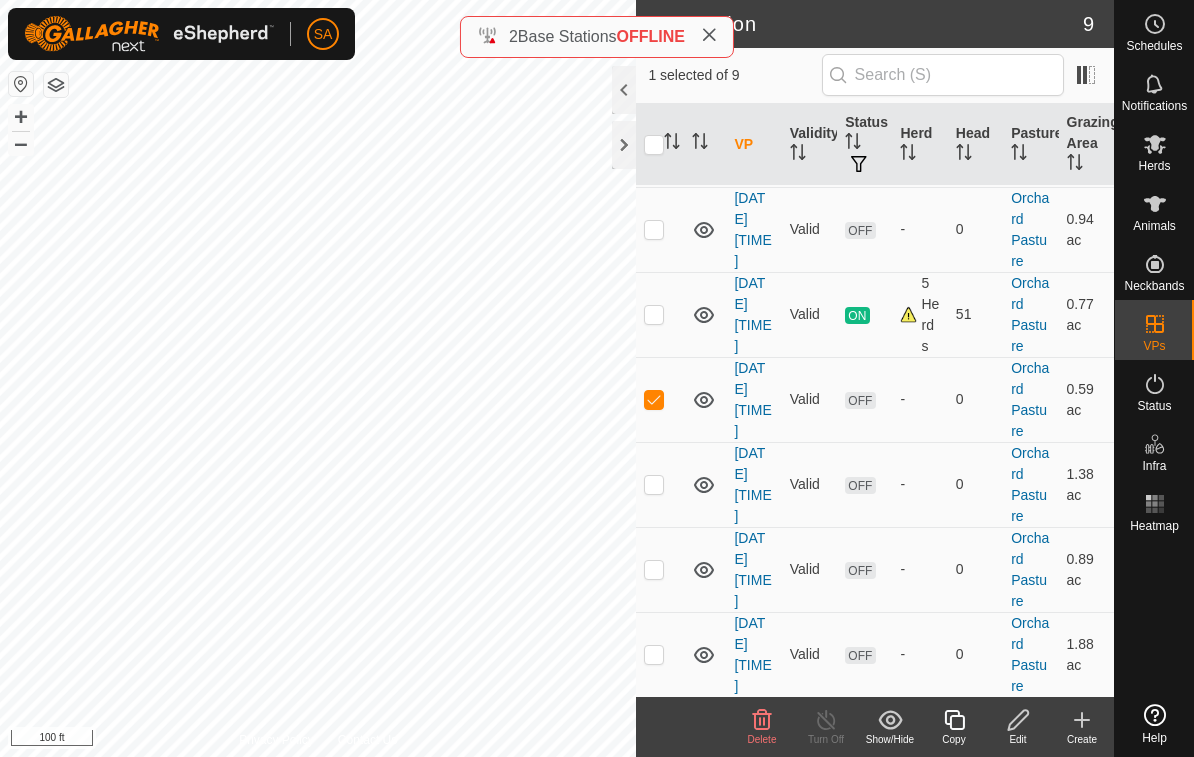 click 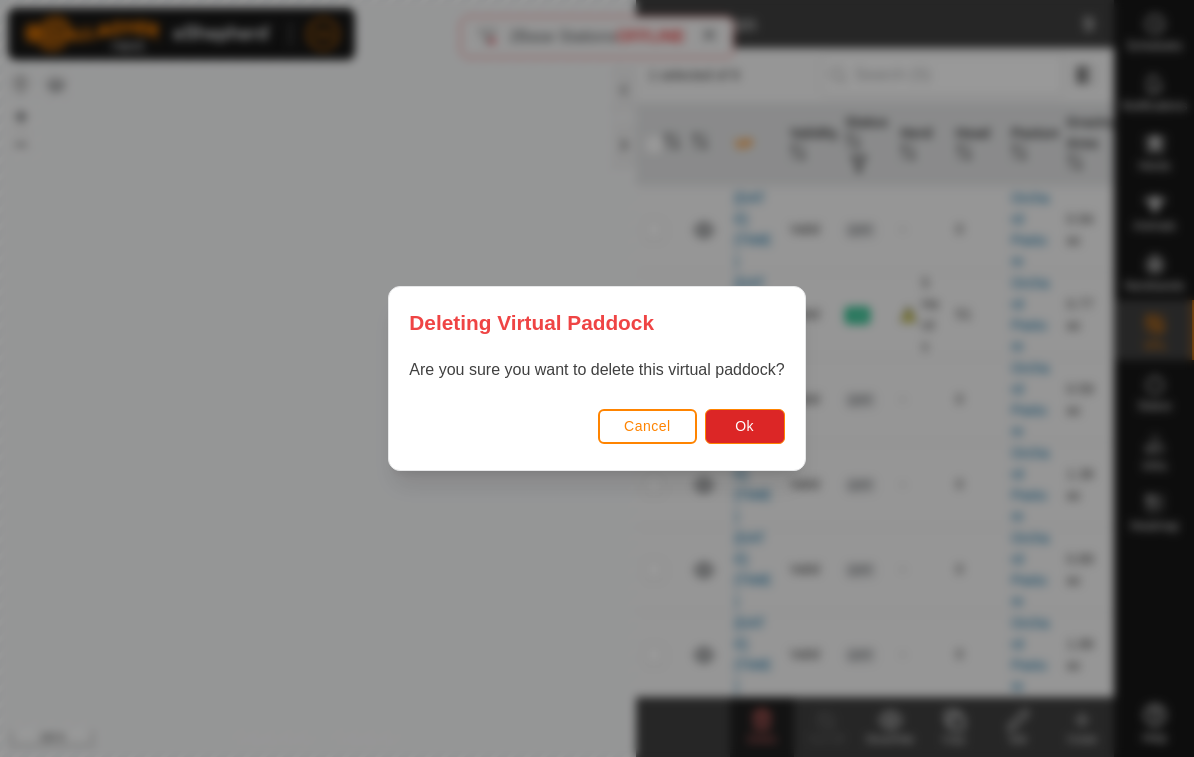 click on "Ok" at bounding box center [745, 426] 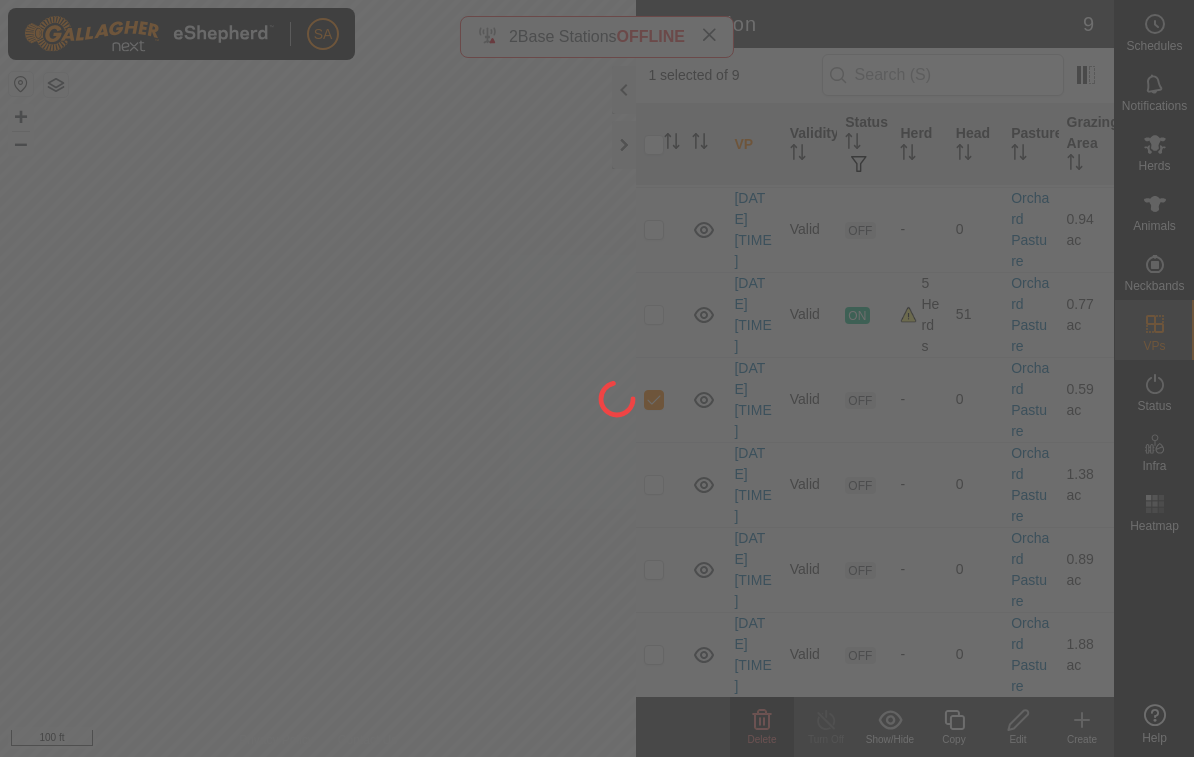 checkbox on "false" 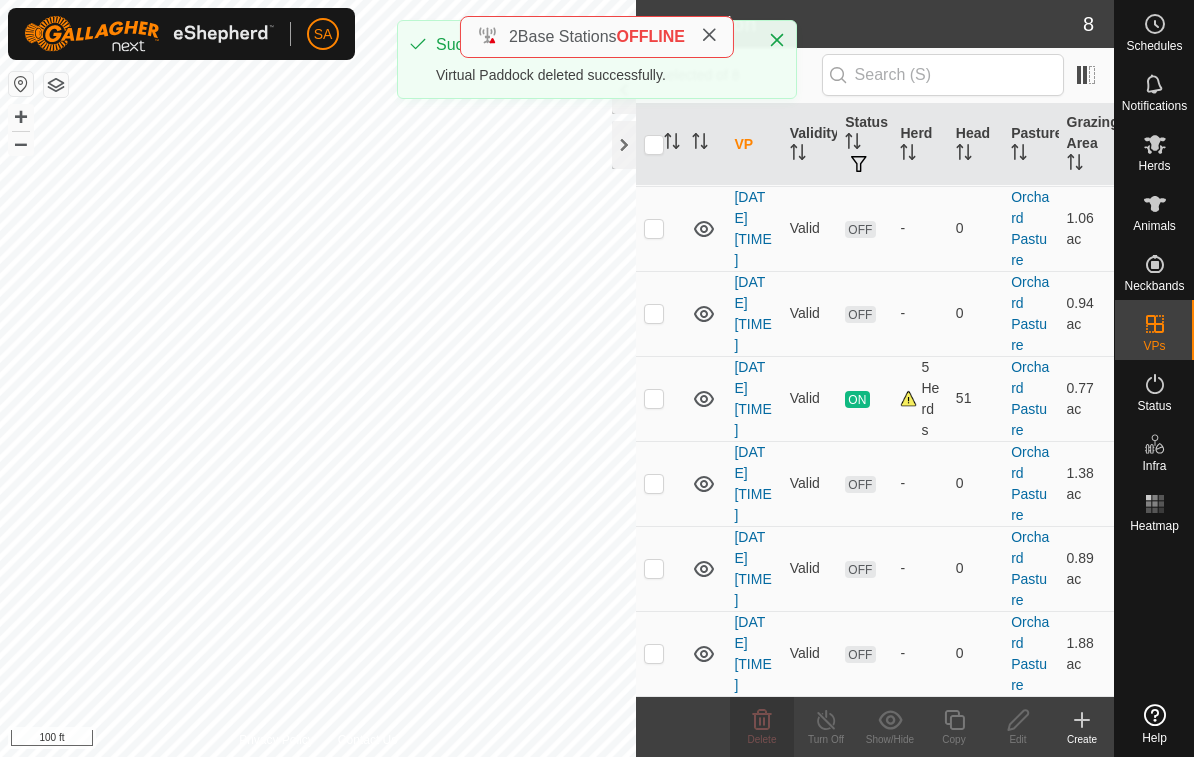 scroll, scrollTop: 208, scrollLeft: 0, axis: vertical 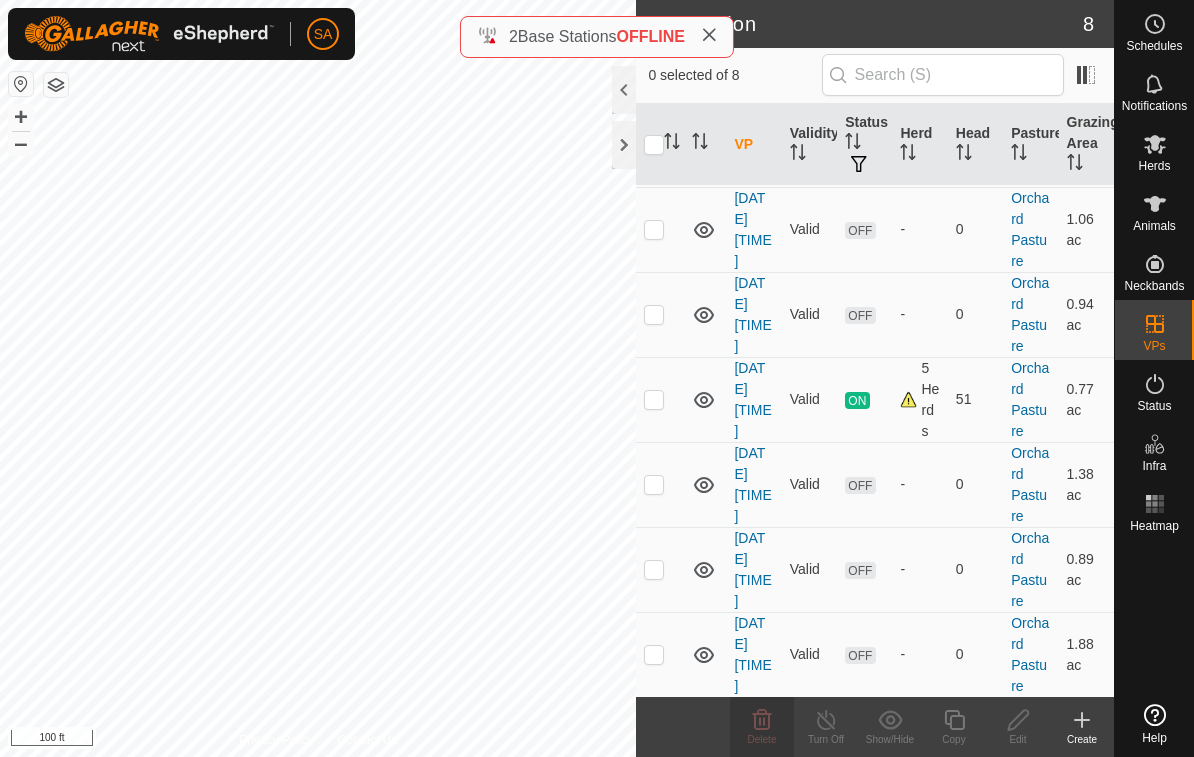 click at bounding box center [654, 569] 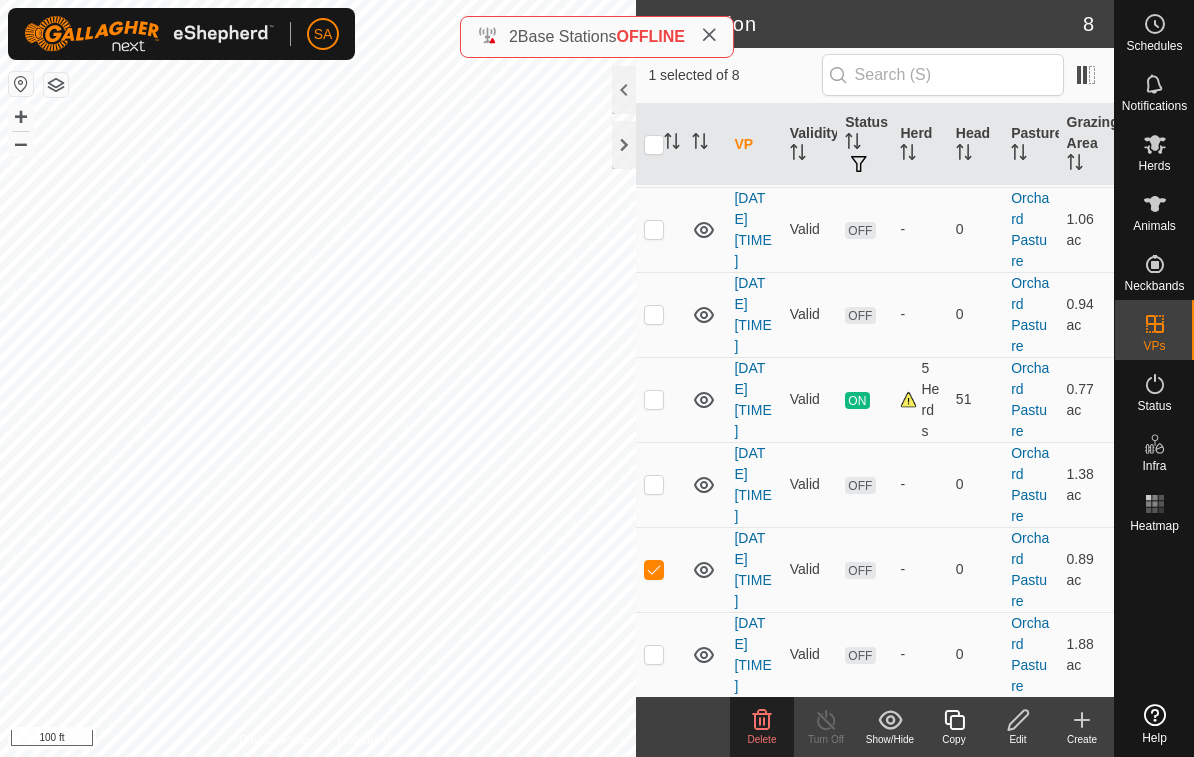 click at bounding box center (654, 569) 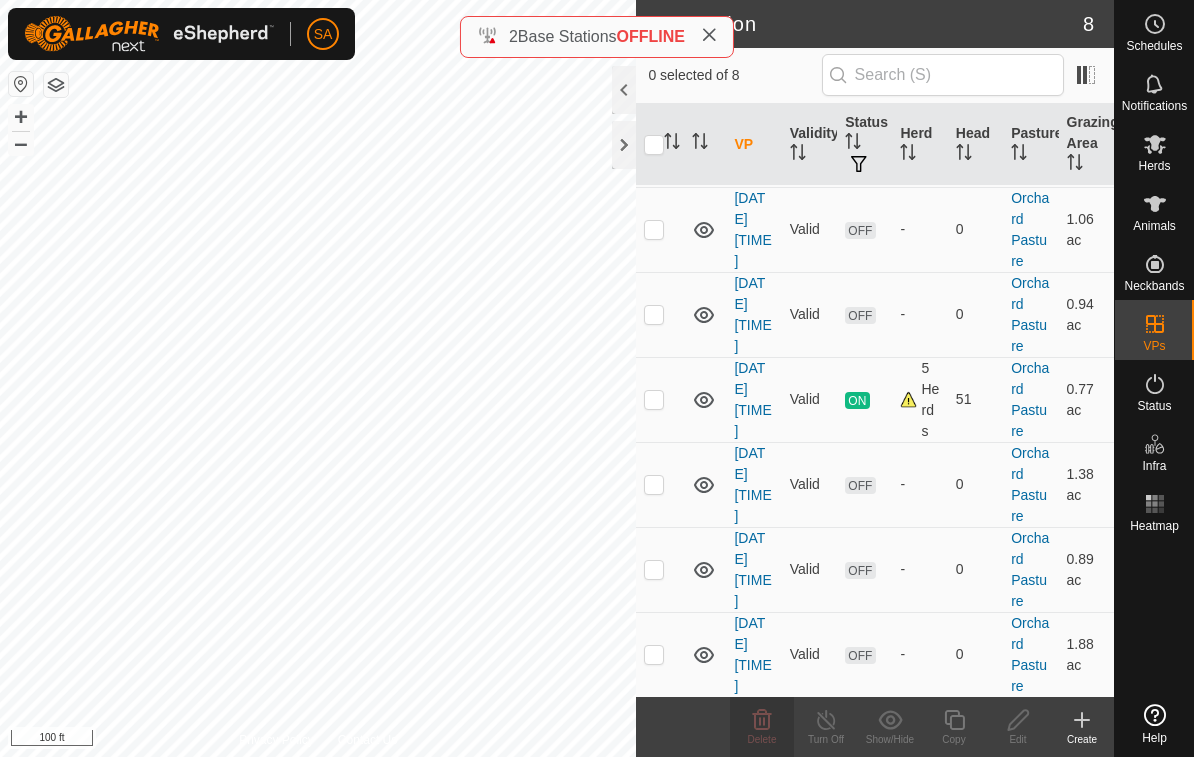 click at bounding box center (654, 569) 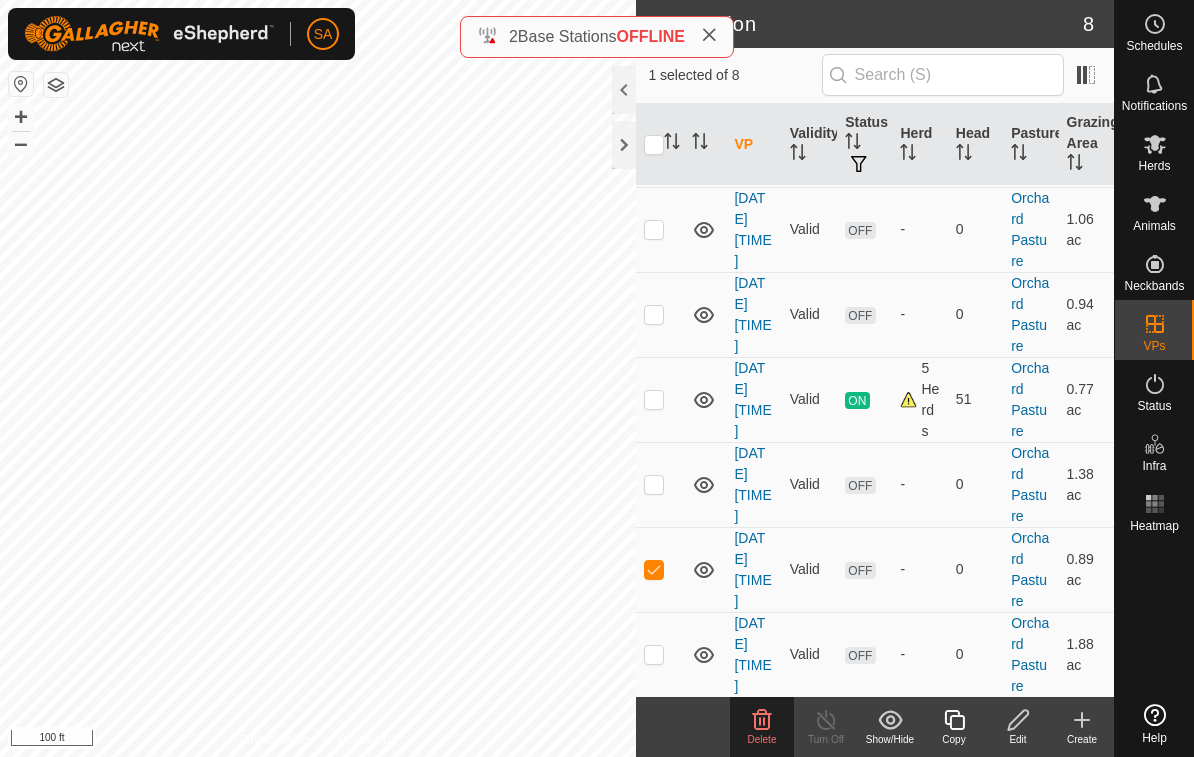 click 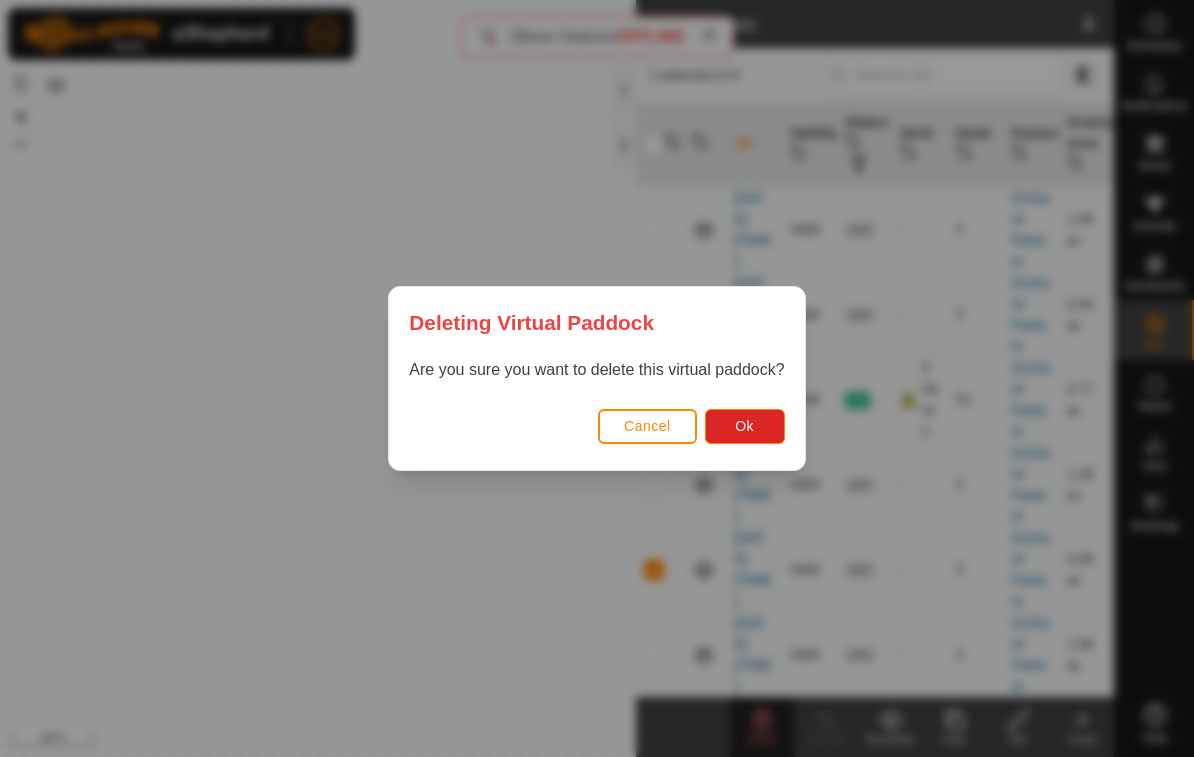 click on "Ok" at bounding box center (745, 426) 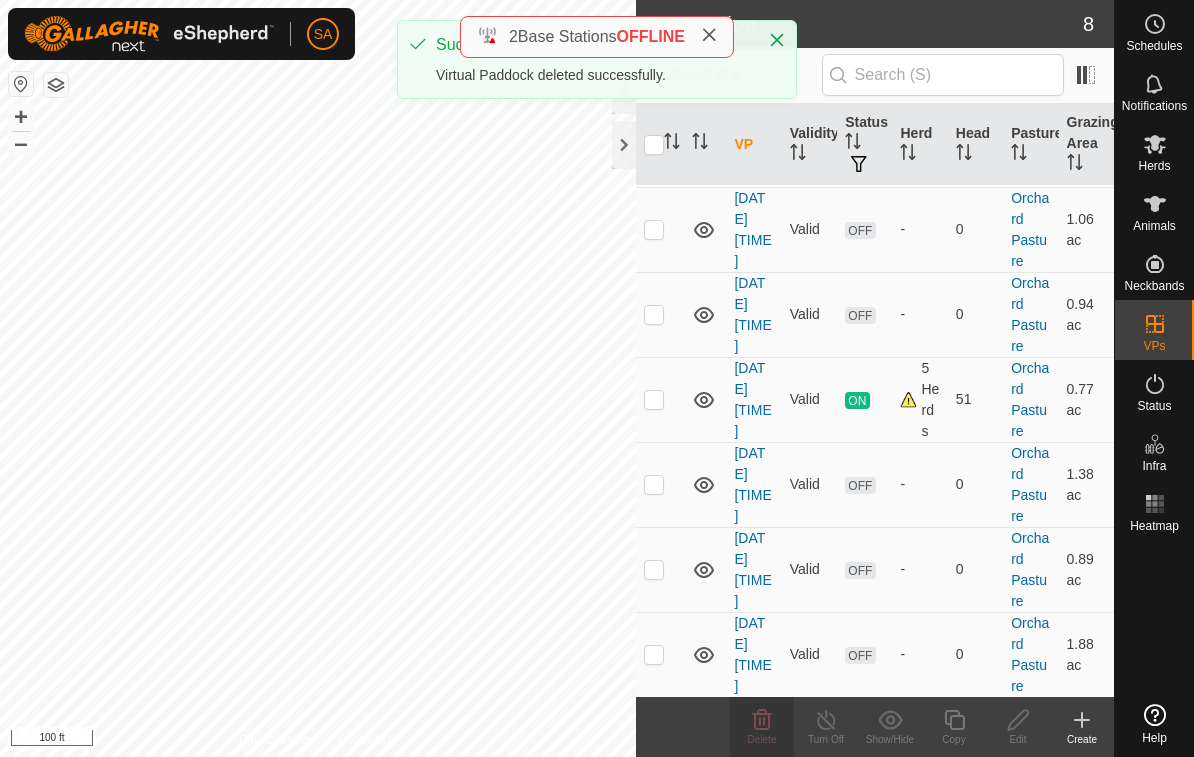 checkbox on "false" 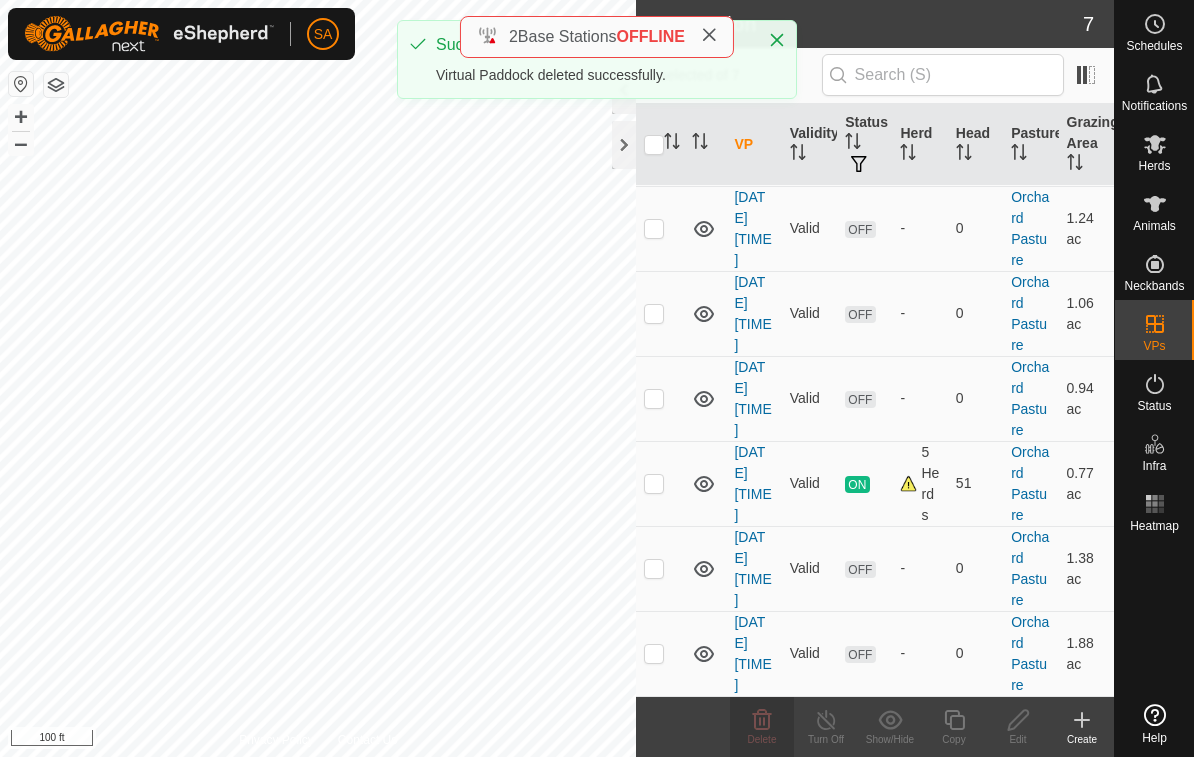 scroll, scrollTop: 123, scrollLeft: 0, axis: vertical 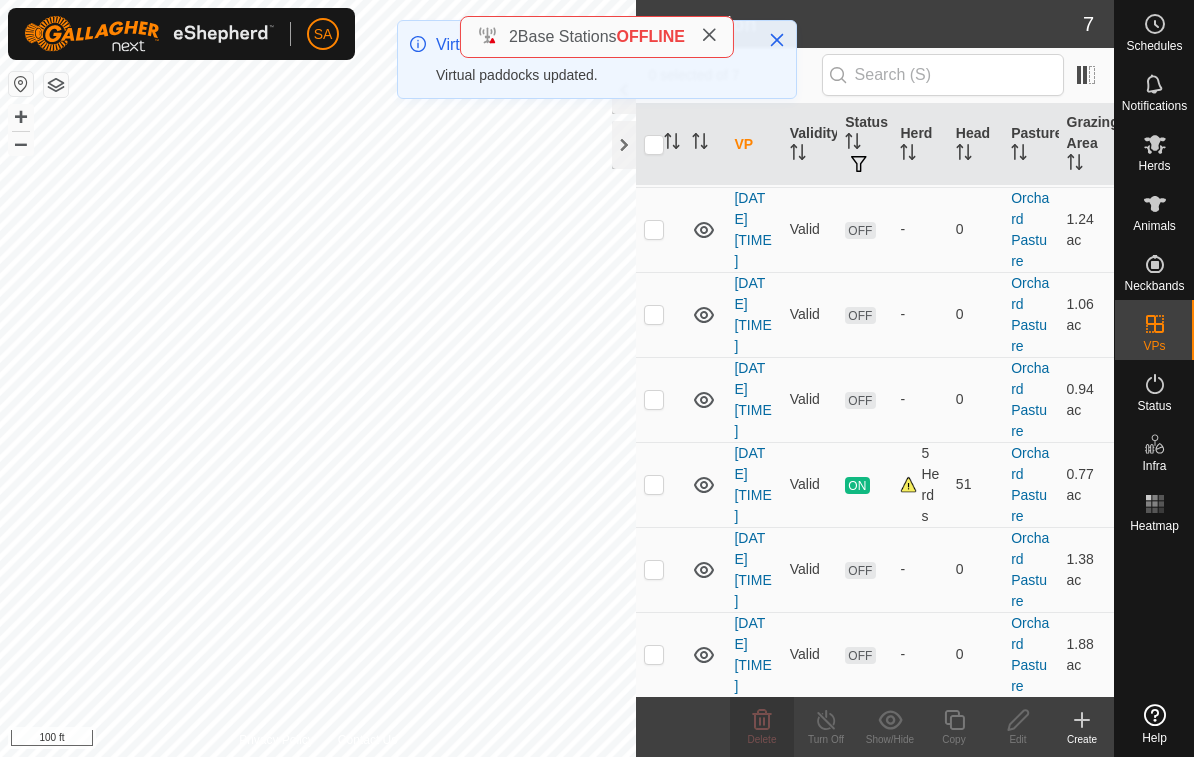 click at bounding box center (654, 569) 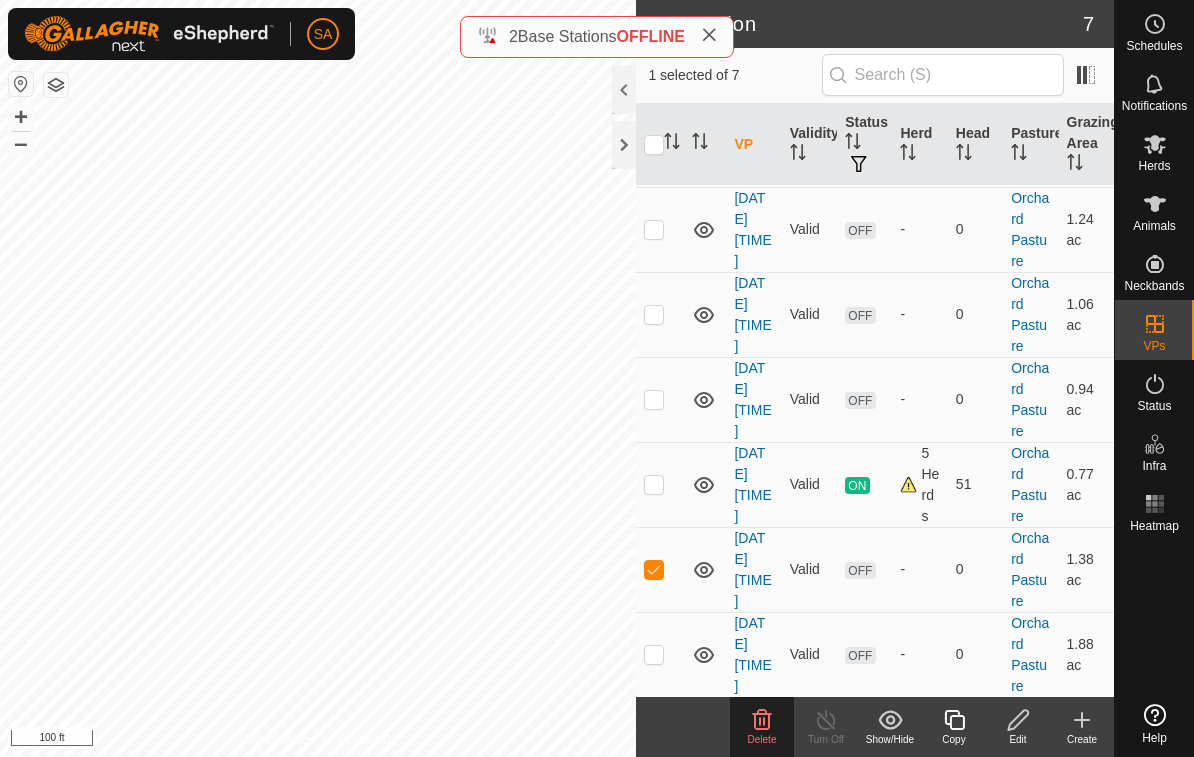 click 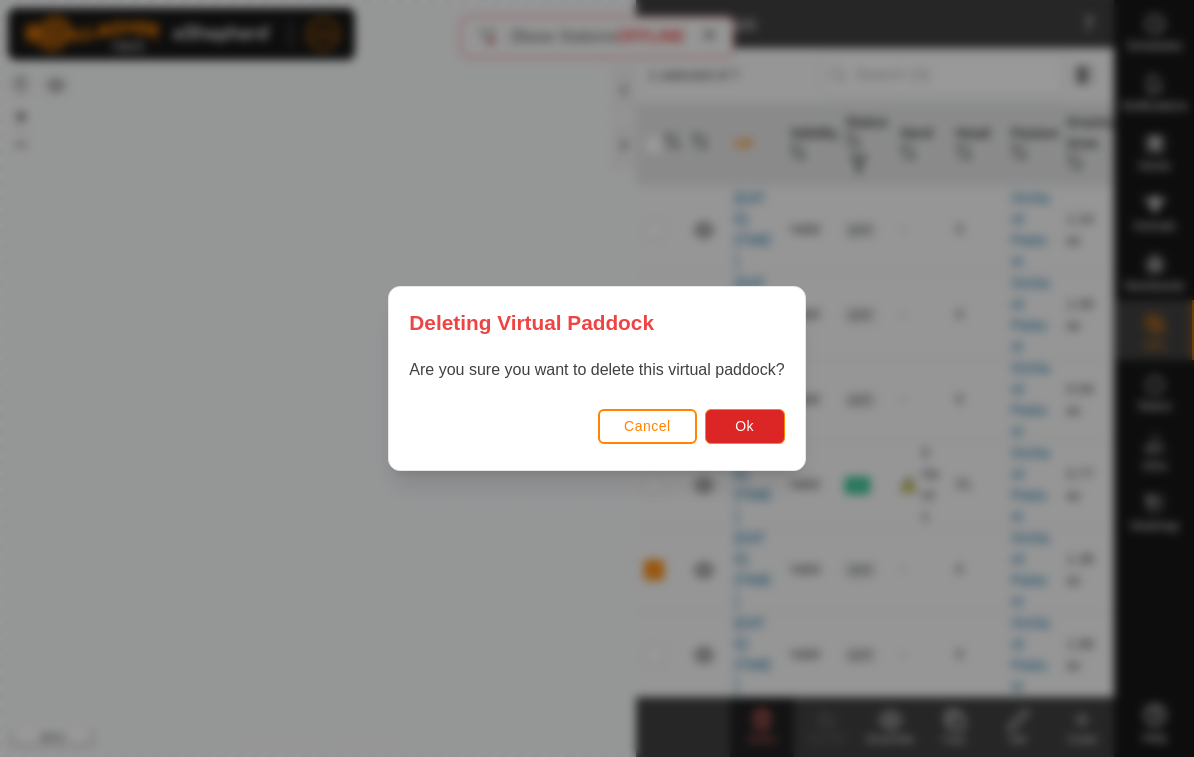 click on "Ok" at bounding box center (745, 426) 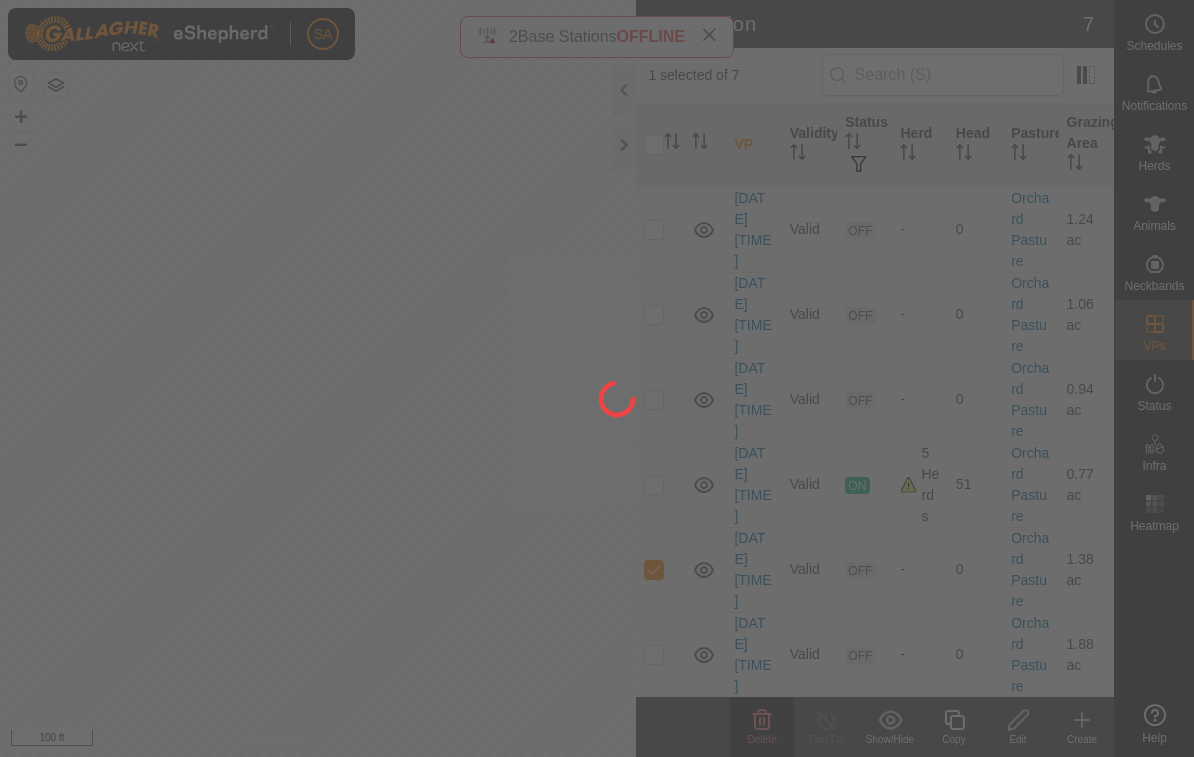 checkbox on "false" 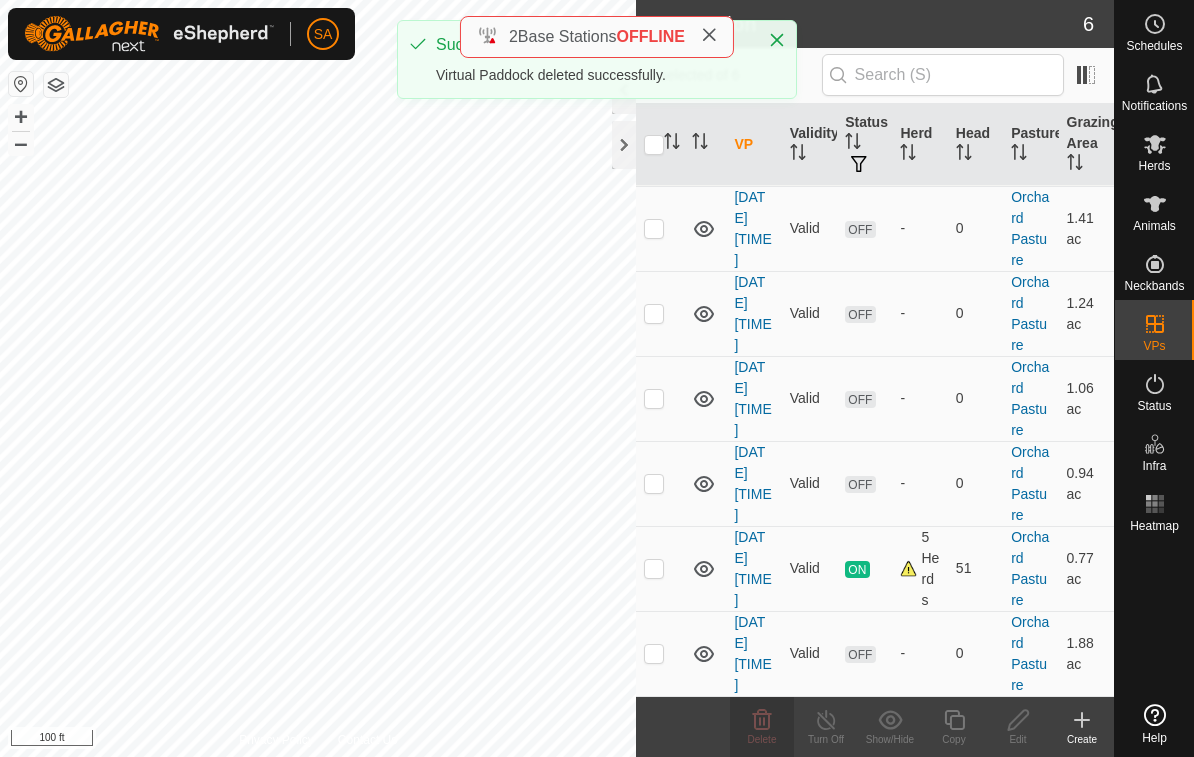 scroll, scrollTop: 38, scrollLeft: 0, axis: vertical 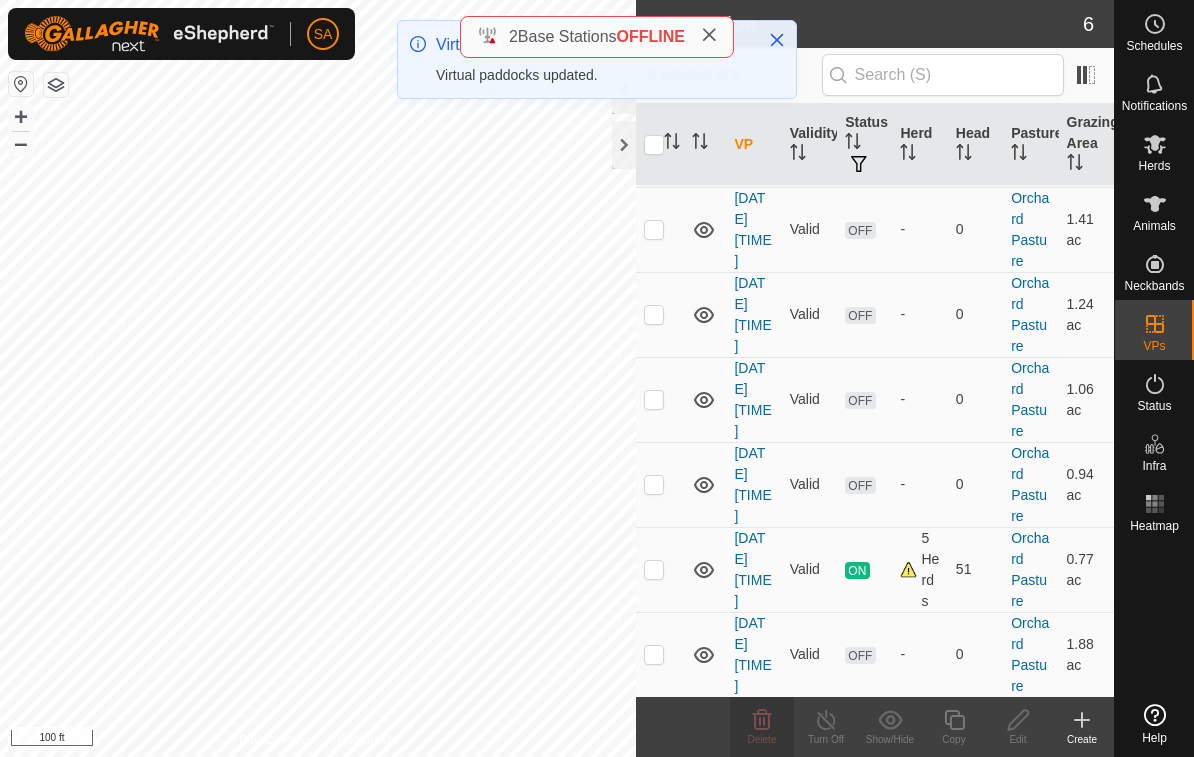 click at bounding box center [654, 654] 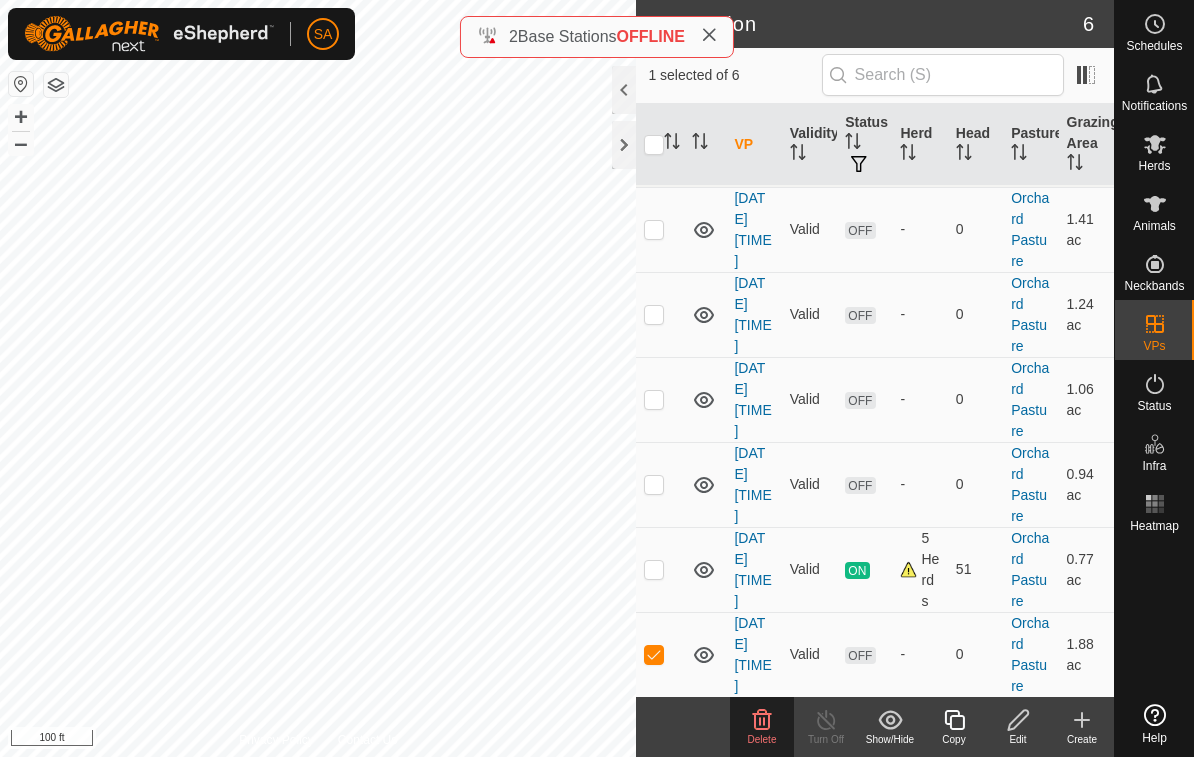 click 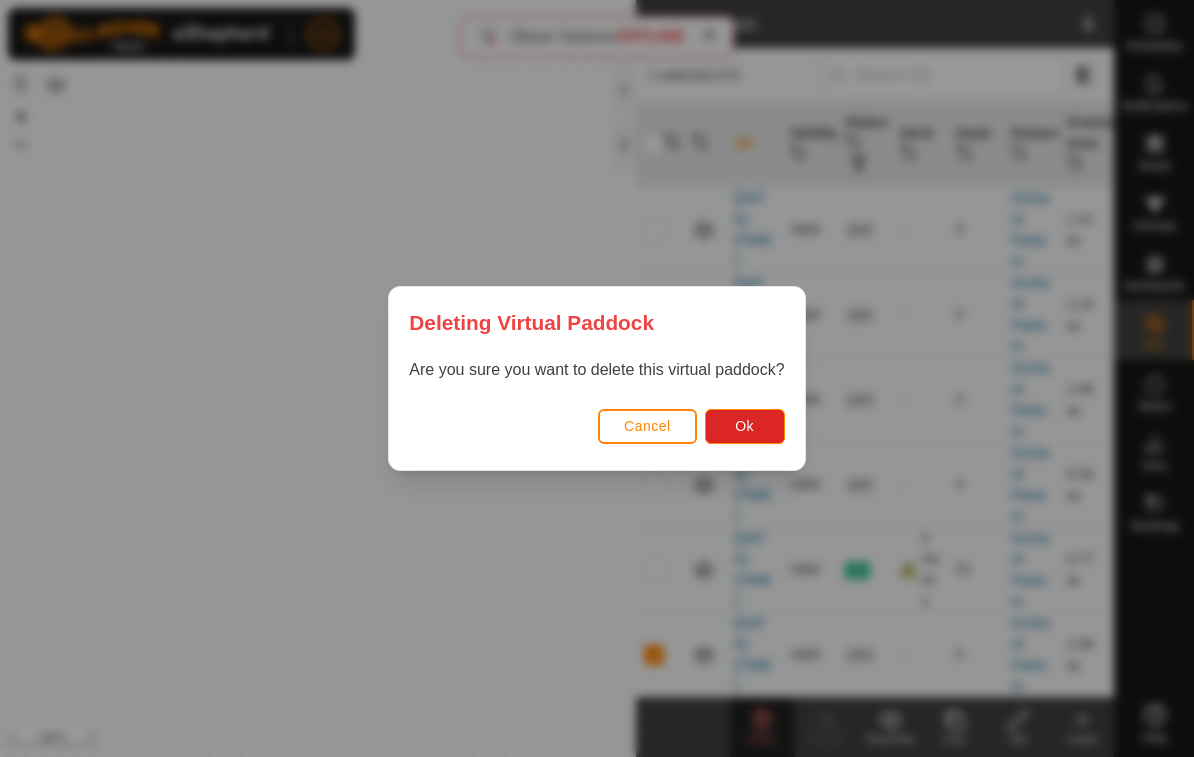 click on "Ok" at bounding box center [744, 426] 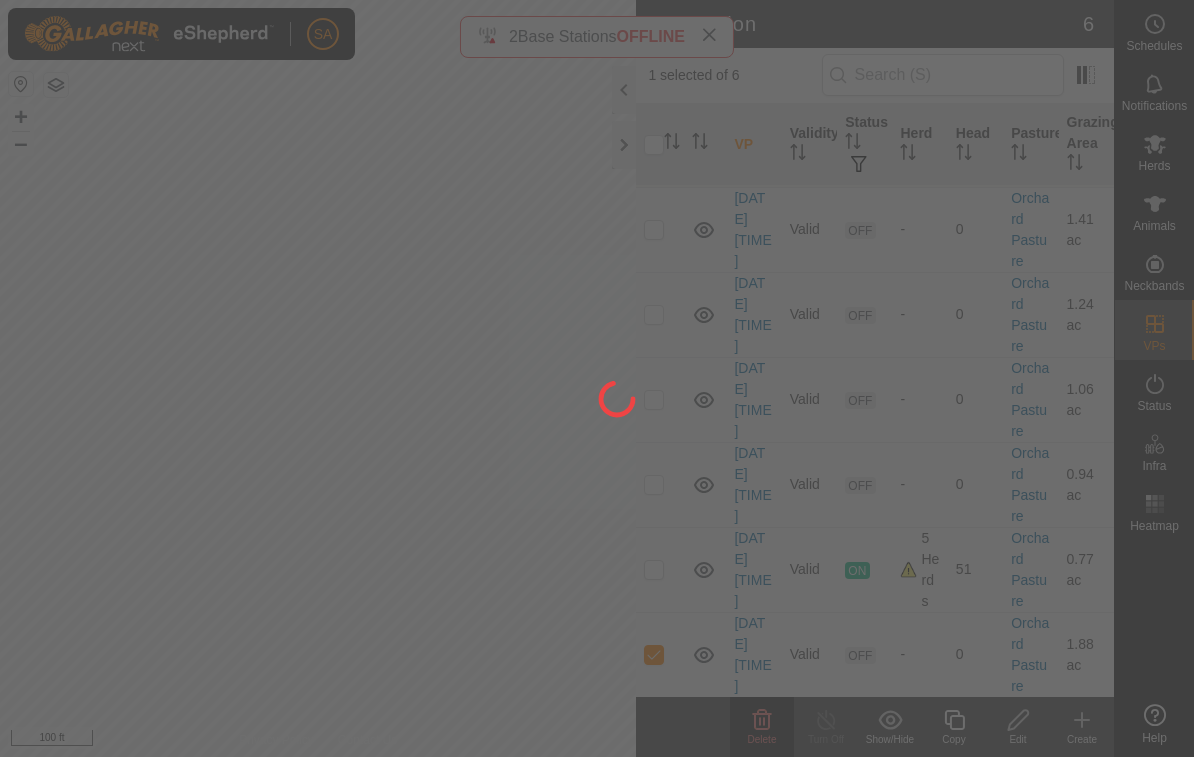 checkbox on "false" 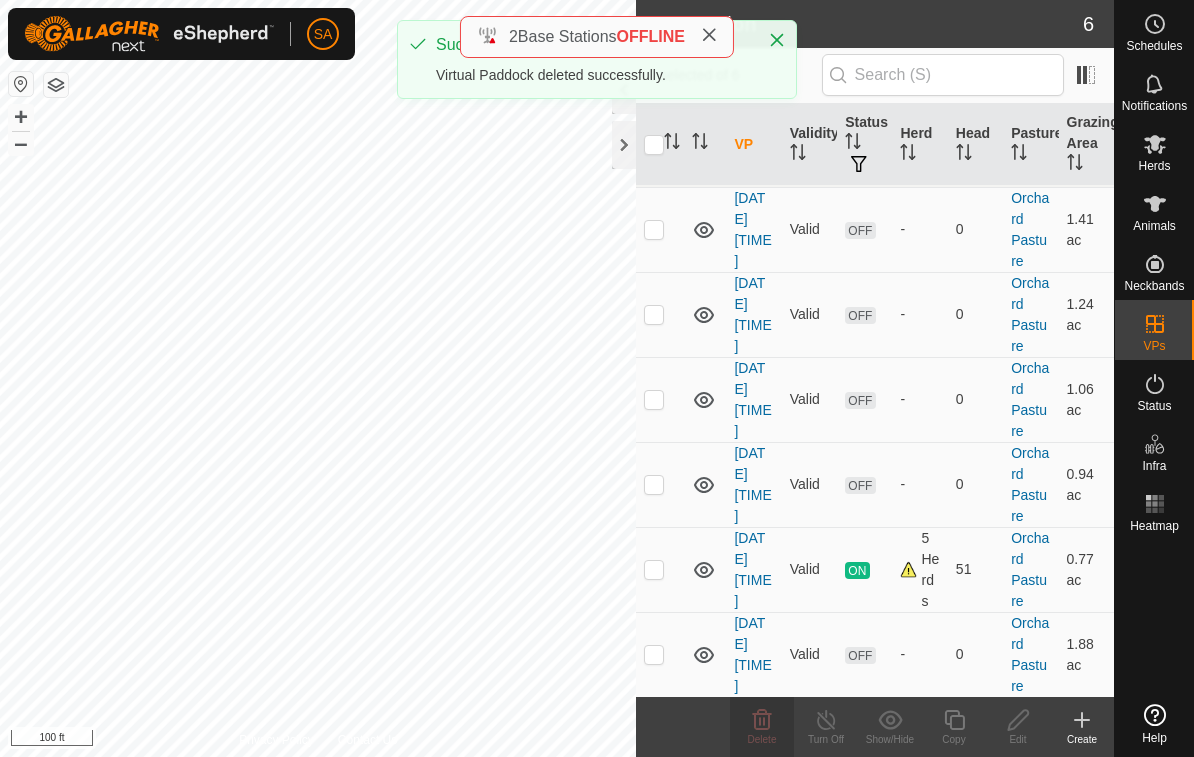 scroll, scrollTop: 0, scrollLeft: 0, axis: both 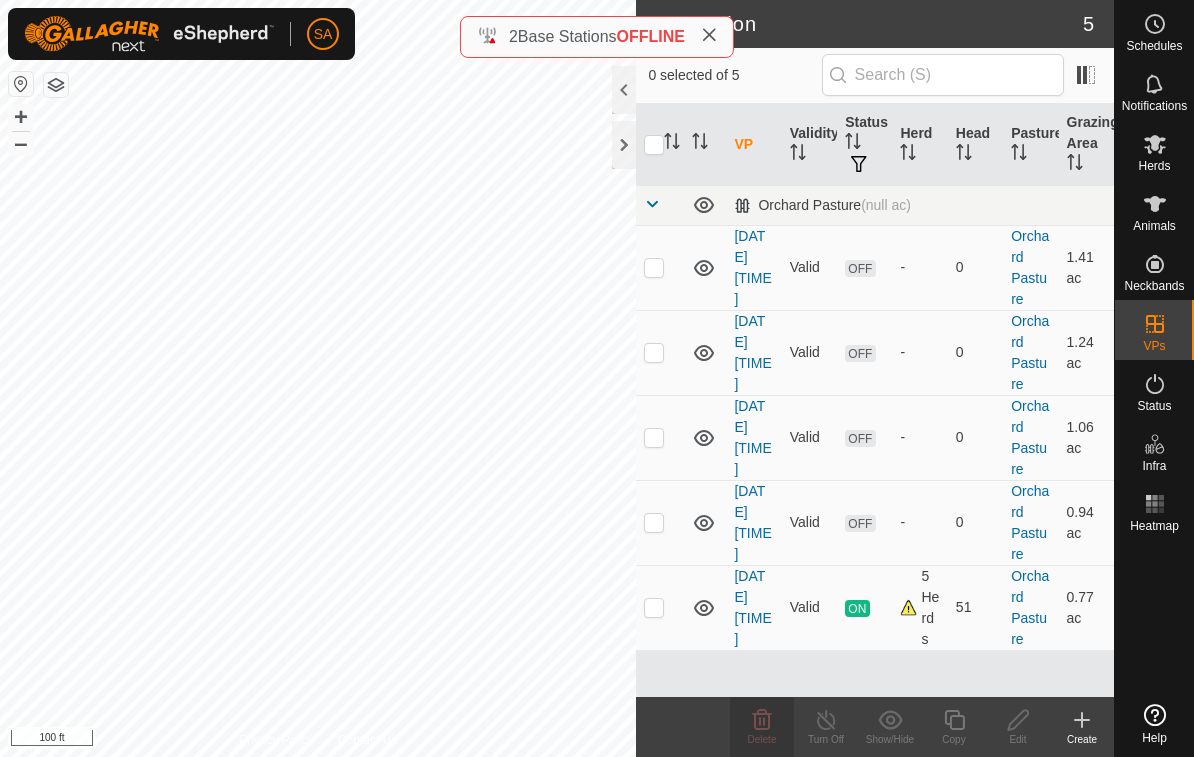 click 